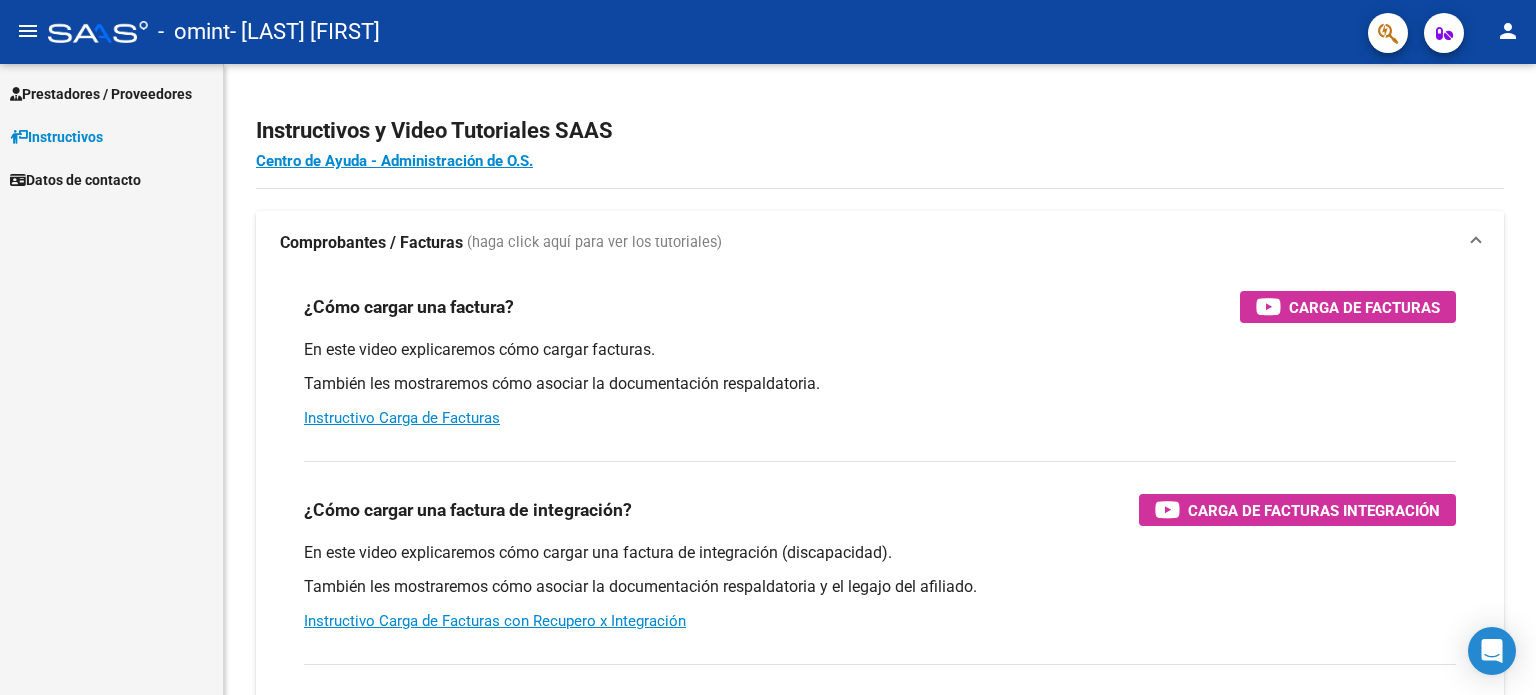 scroll, scrollTop: 0, scrollLeft: 0, axis: both 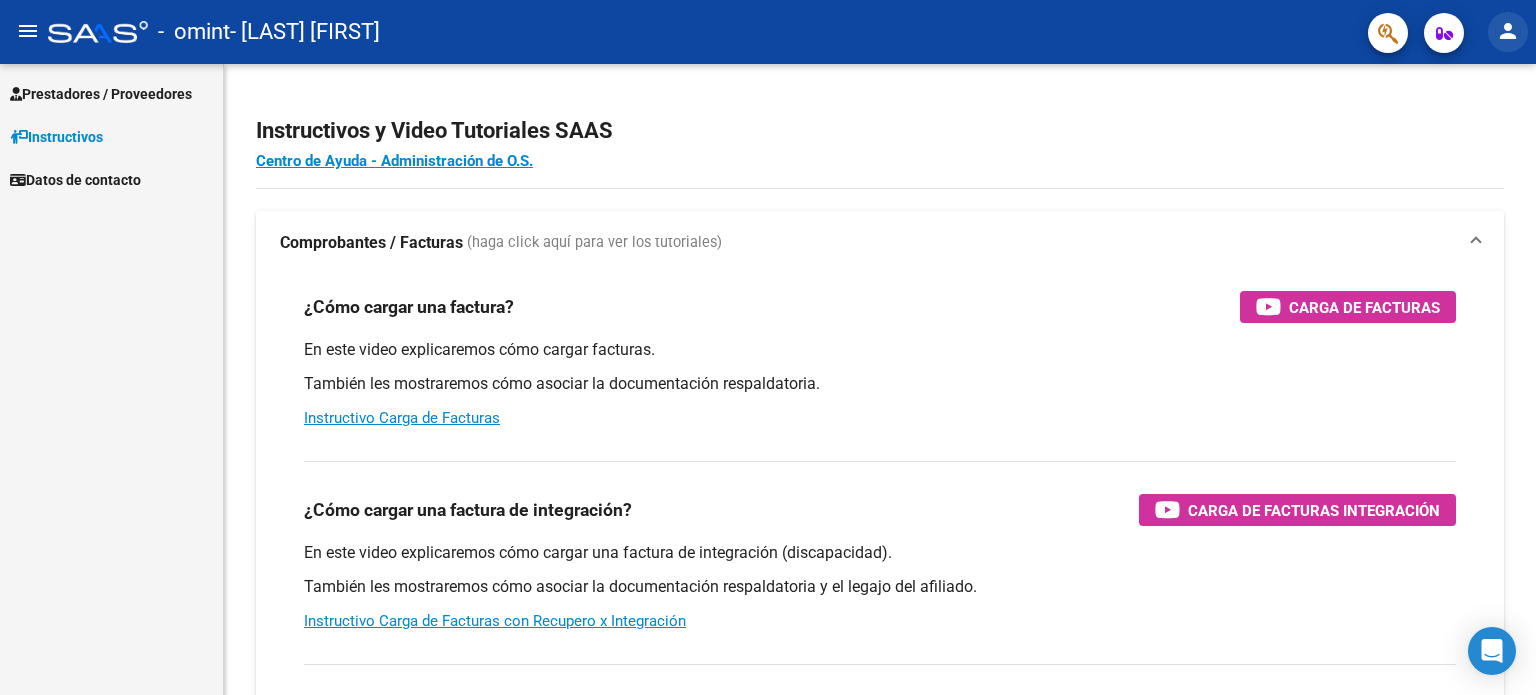 click on "person" 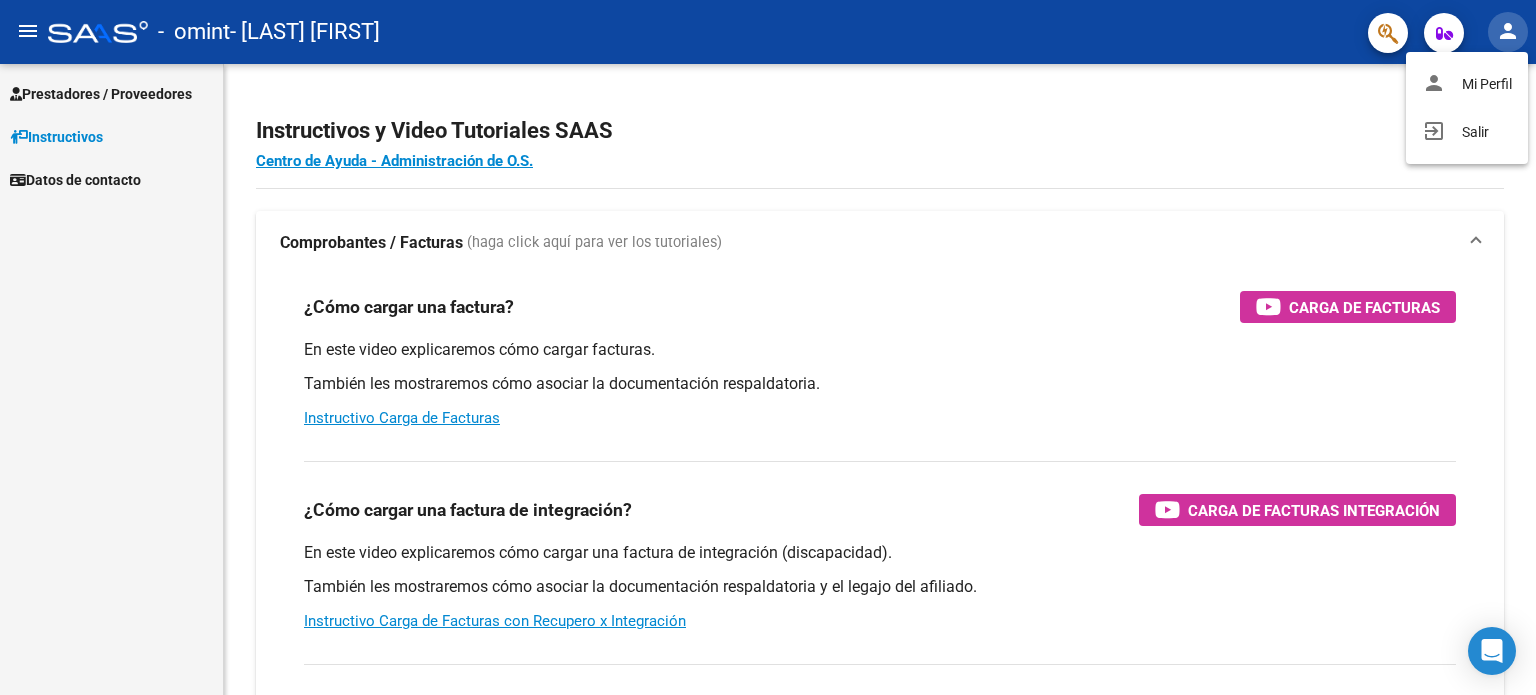 click on "person" 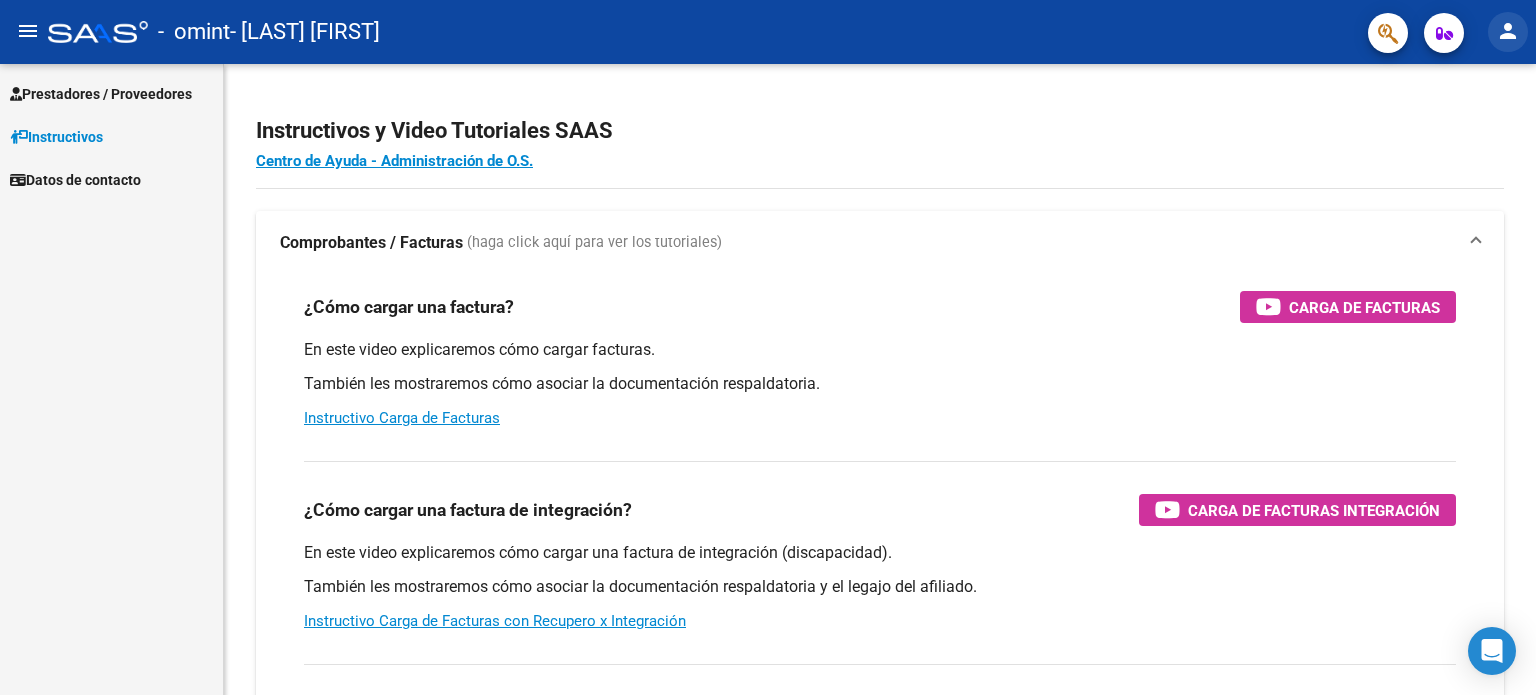 click on "person" 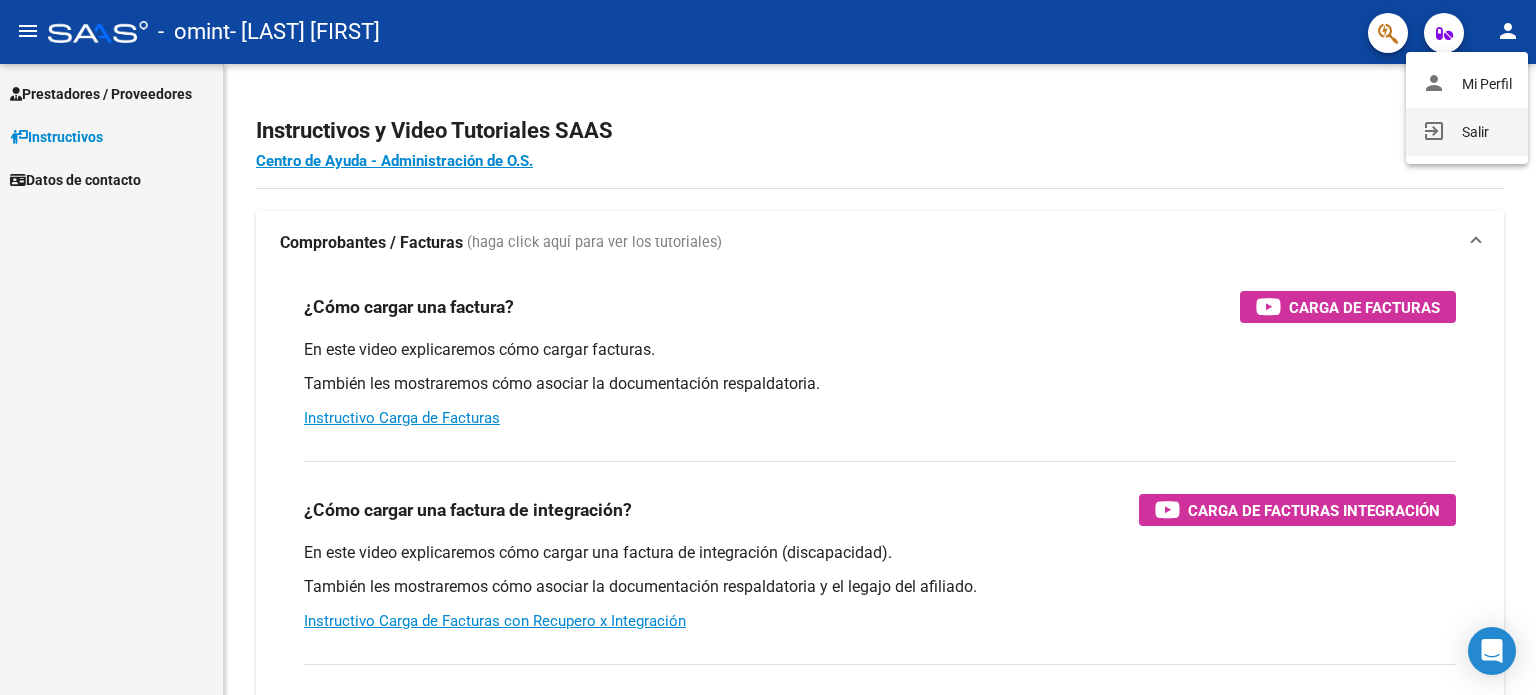 click on "exit_to_app  Salir" at bounding box center (1467, 132) 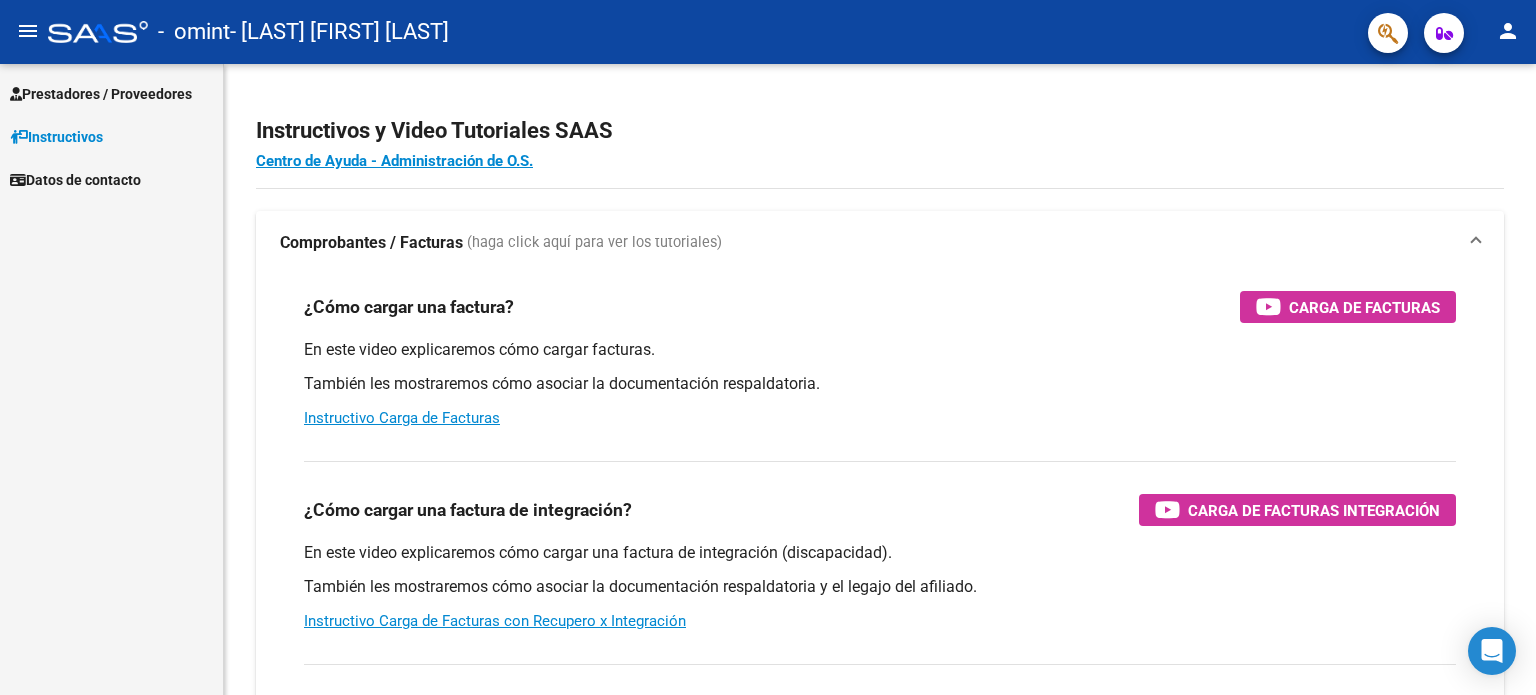 scroll, scrollTop: 0, scrollLeft: 0, axis: both 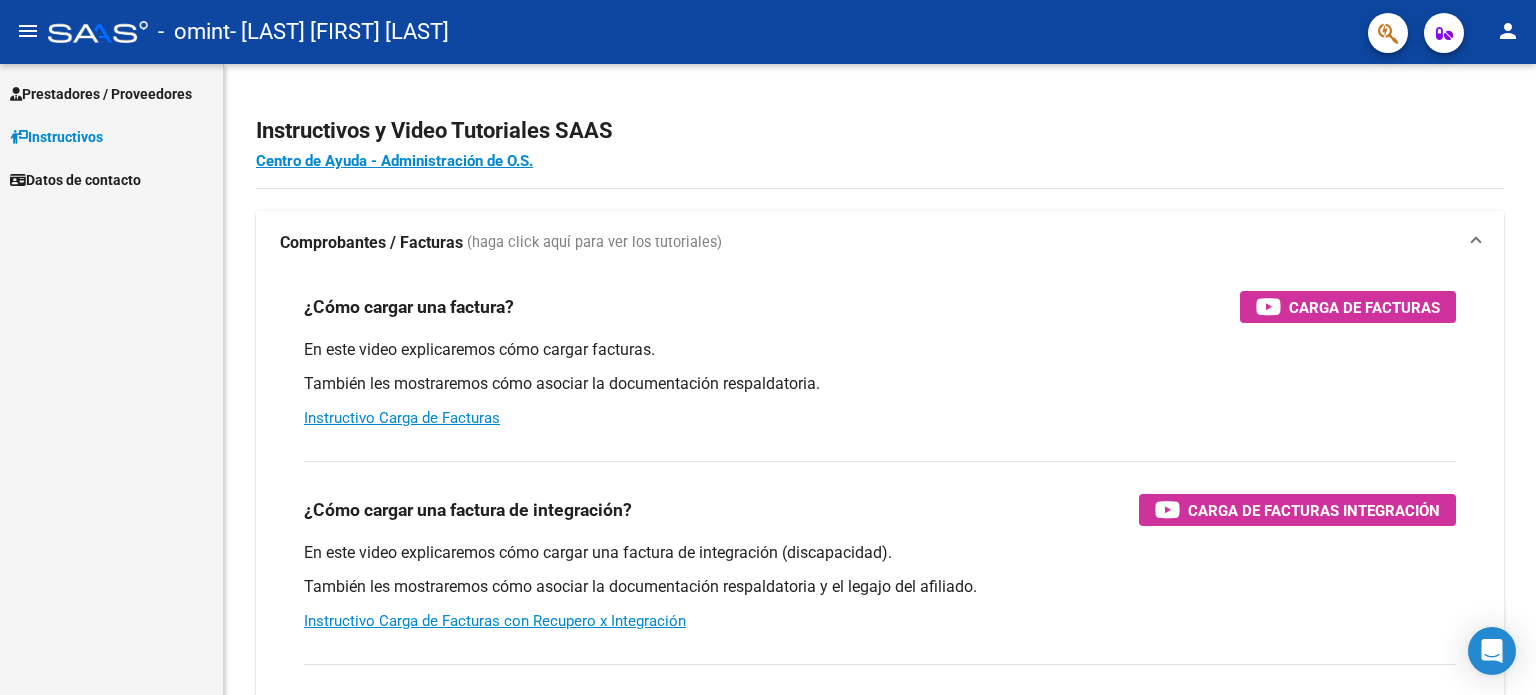 click on "Prestadores / Proveedores" at bounding box center [101, 94] 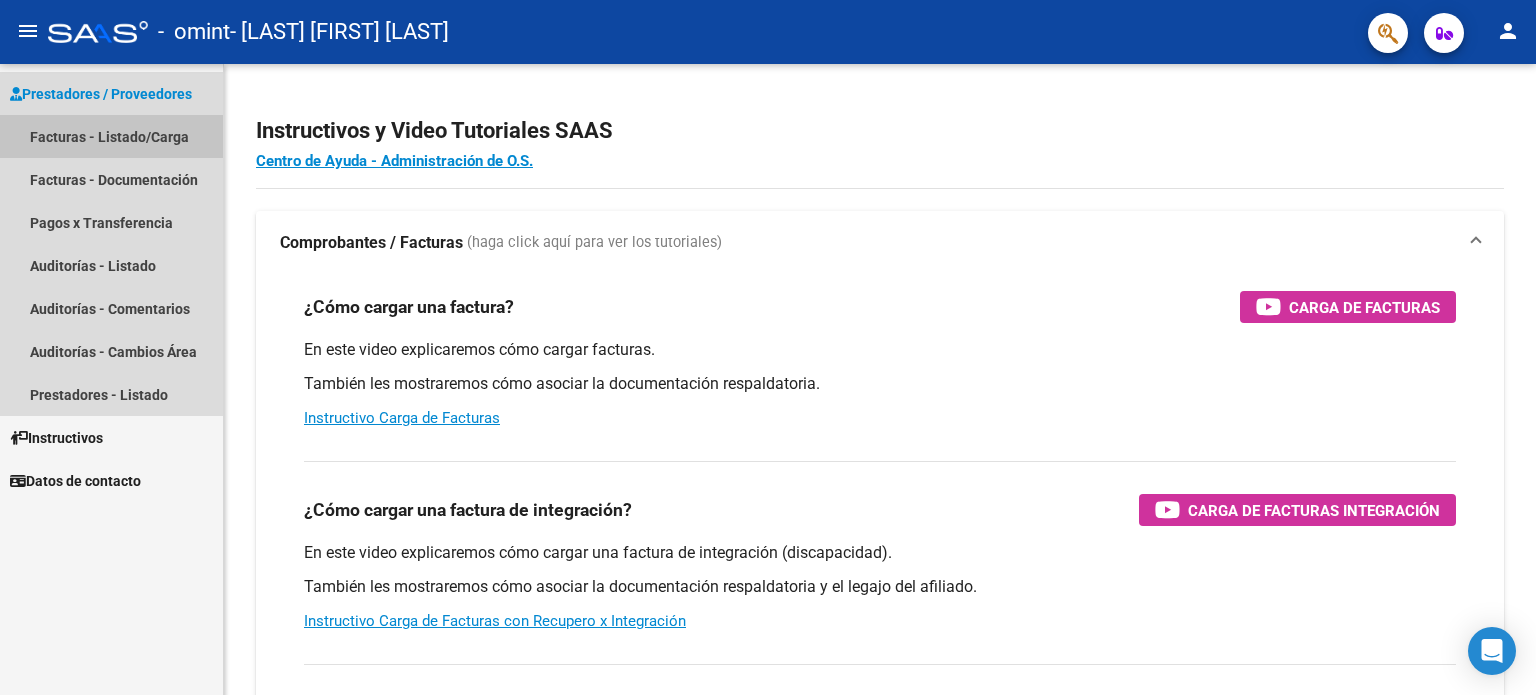 click on "Facturas - Listado/Carga" at bounding box center [111, 136] 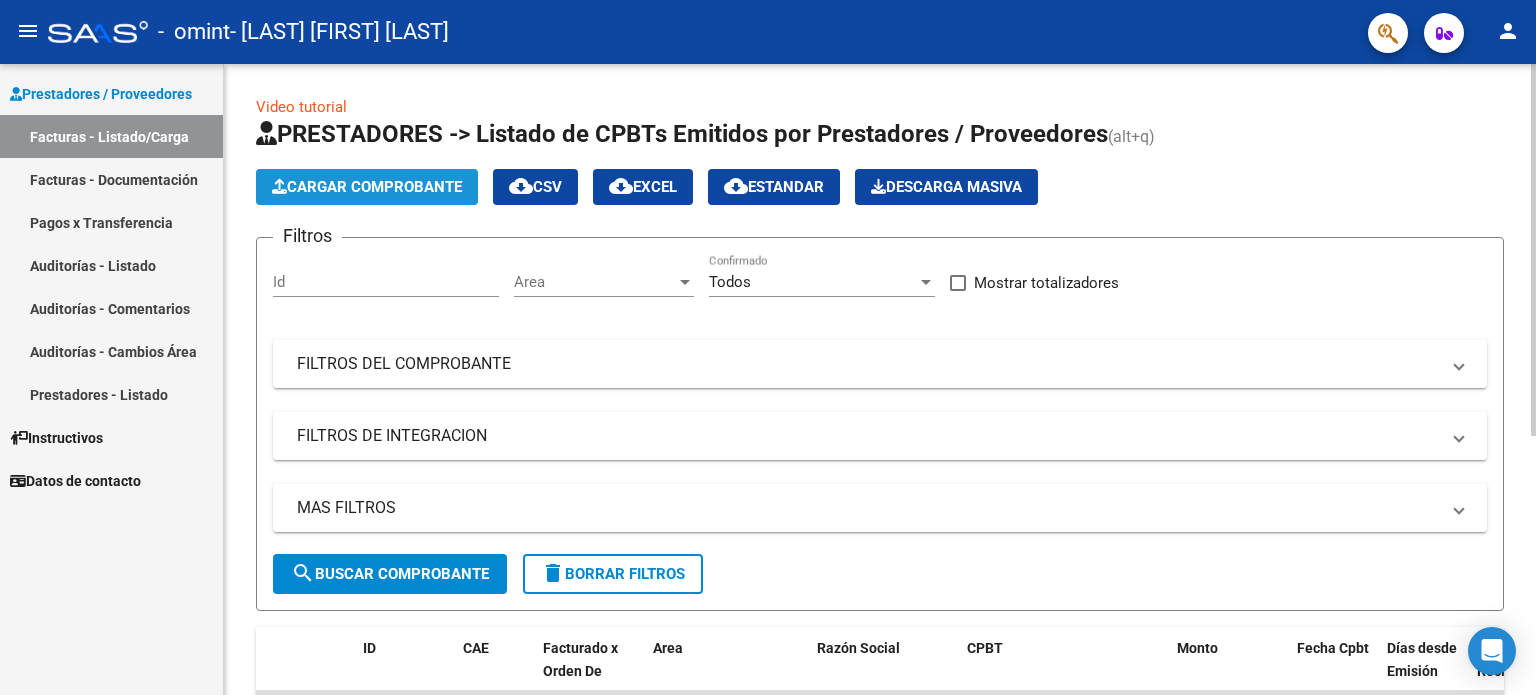 click on "Cargar Comprobante" 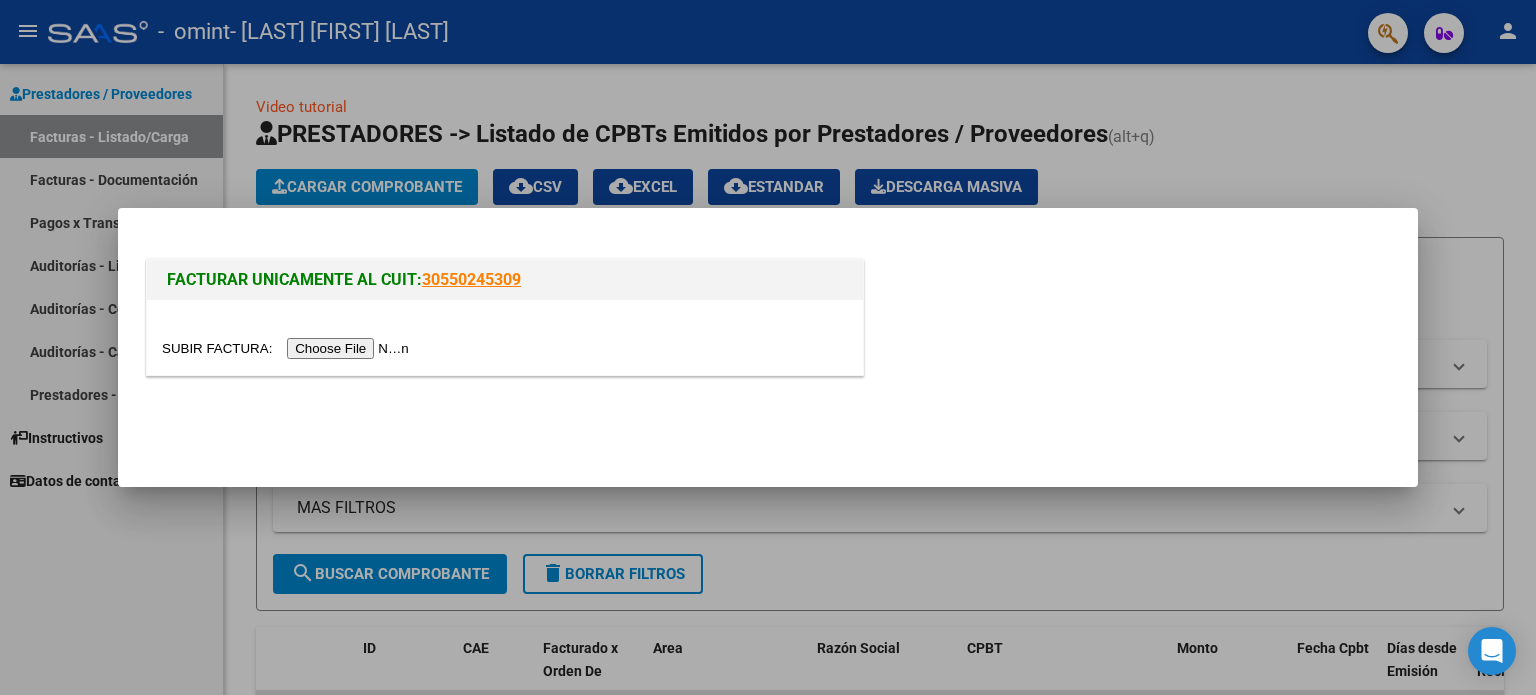 click at bounding box center (288, 348) 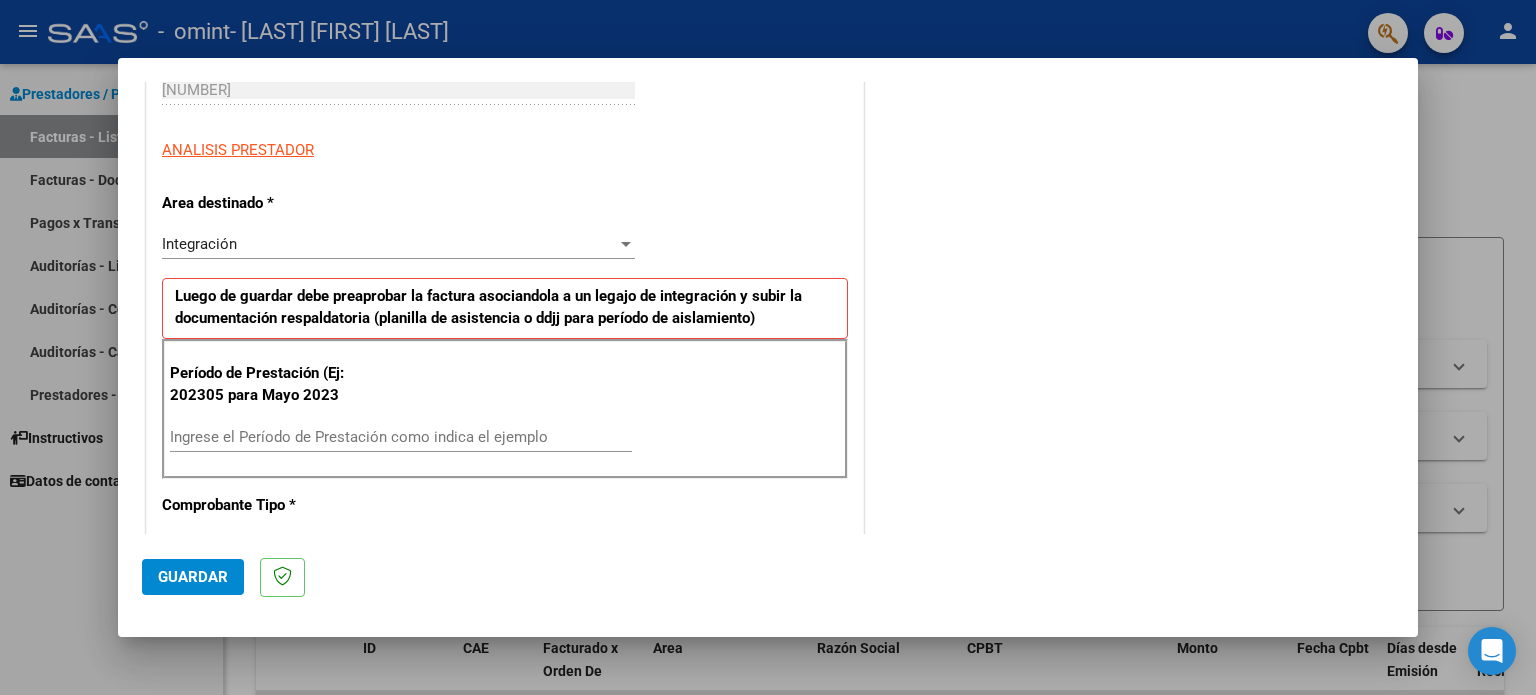 scroll, scrollTop: 400, scrollLeft: 0, axis: vertical 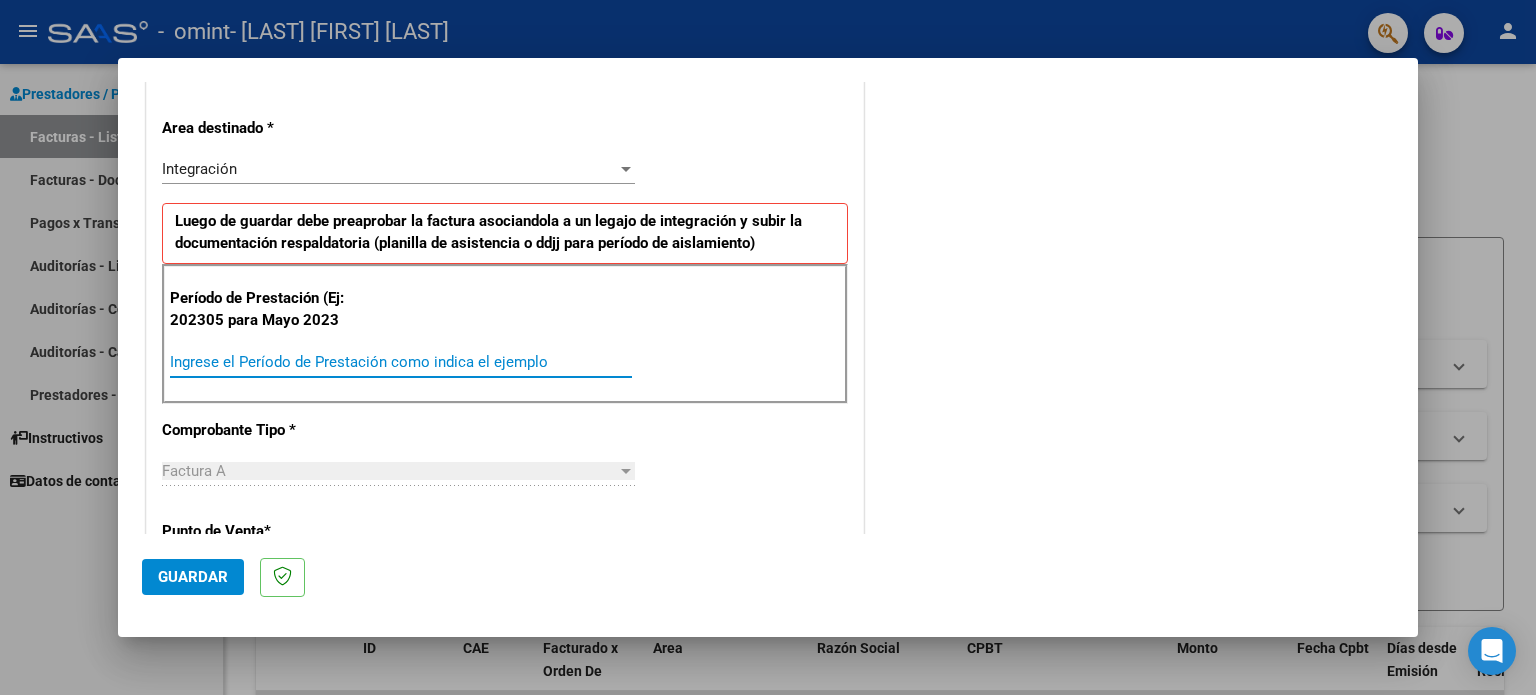 click on "Ingrese el Período de Prestación como indica el ejemplo" at bounding box center [401, 362] 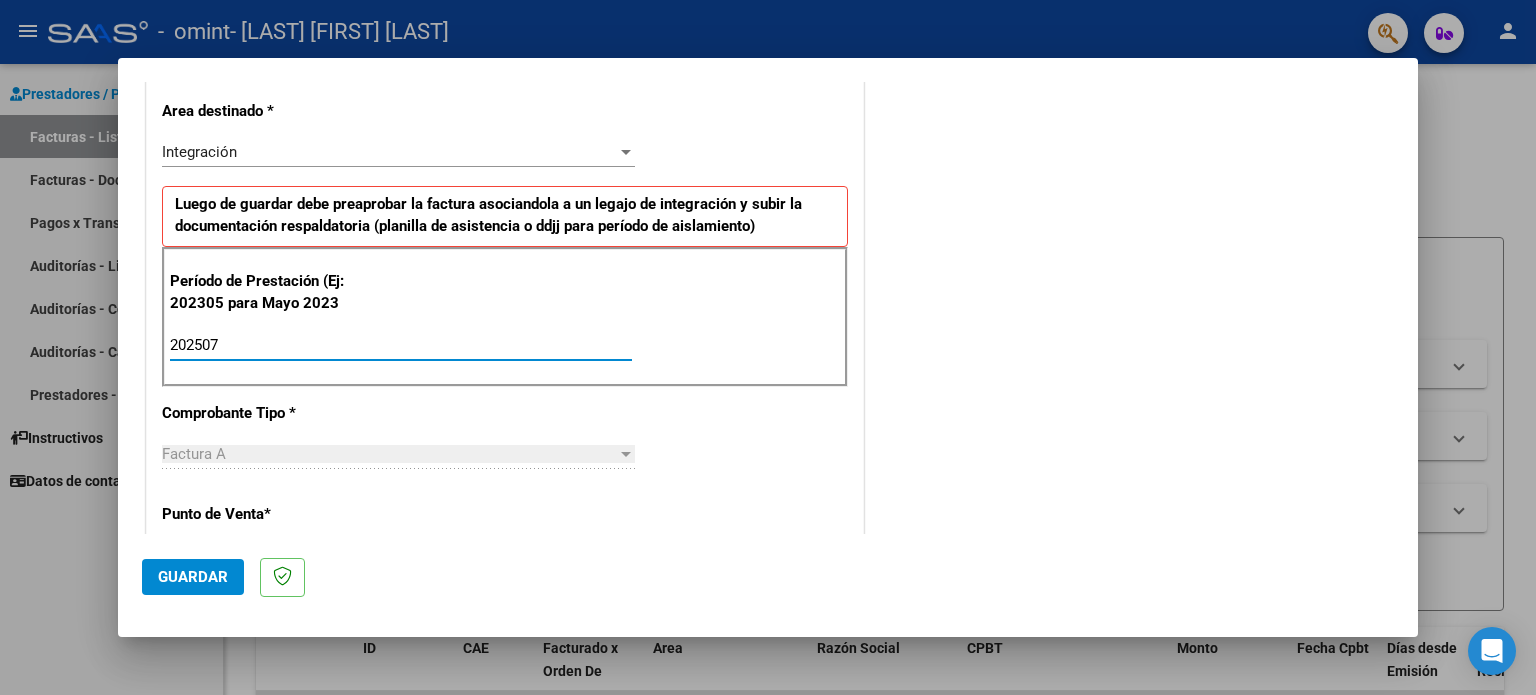 scroll, scrollTop: 400, scrollLeft: 0, axis: vertical 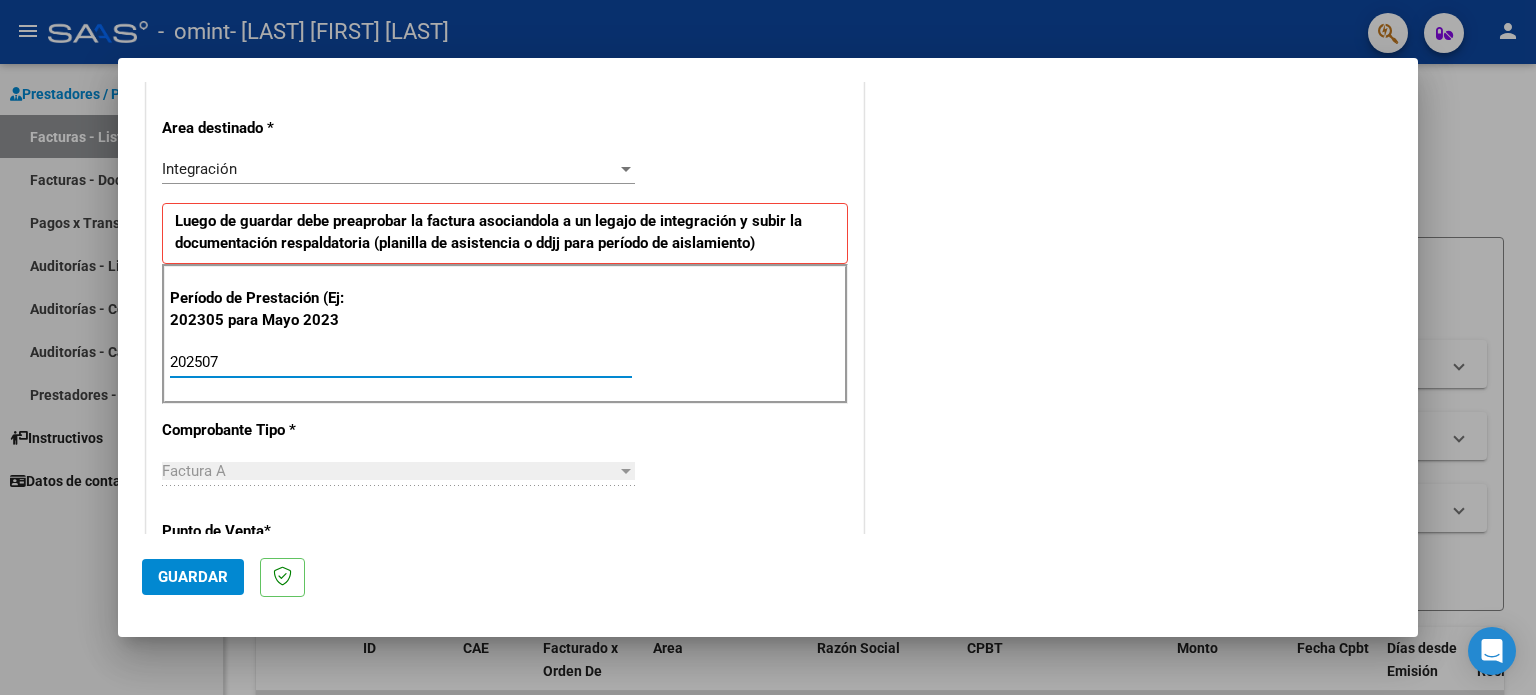 type on "202507" 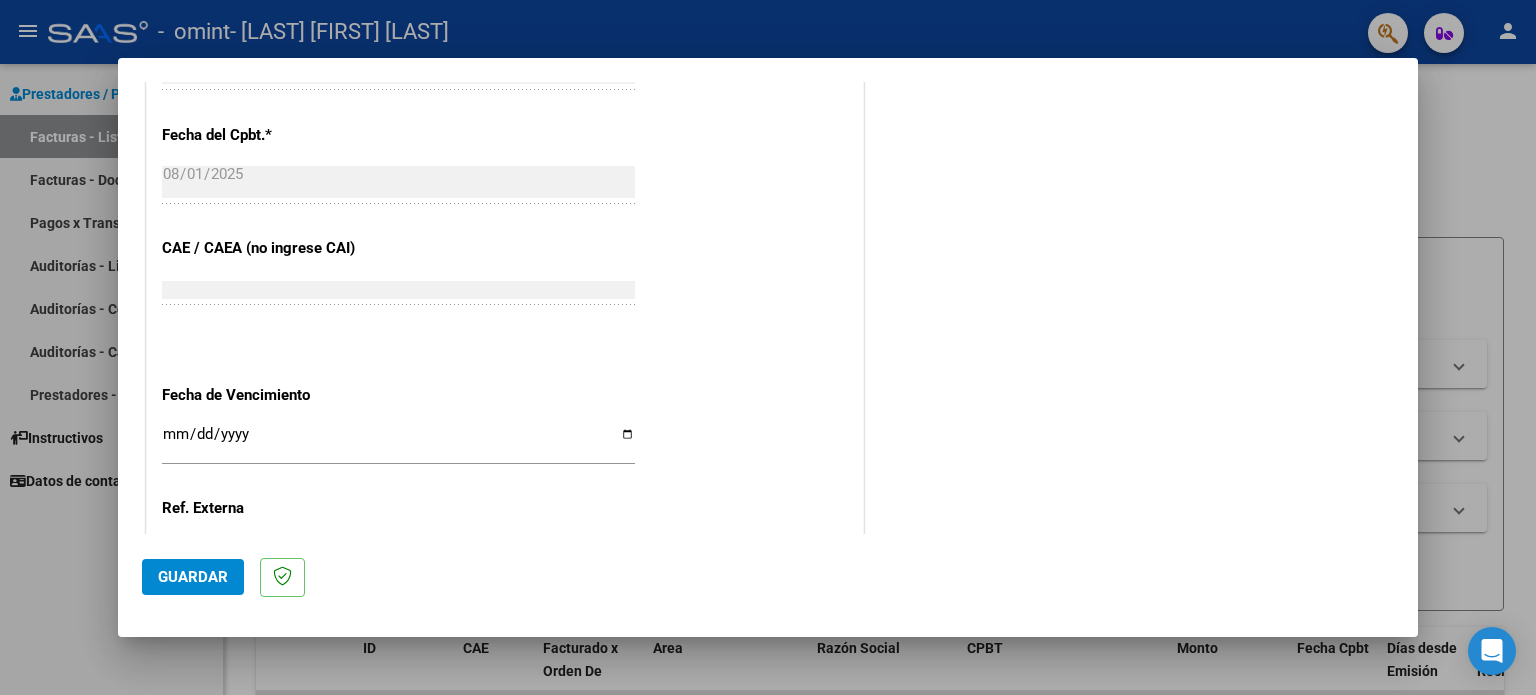 scroll, scrollTop: 1200, scrollLeft: 0, axis: vertical 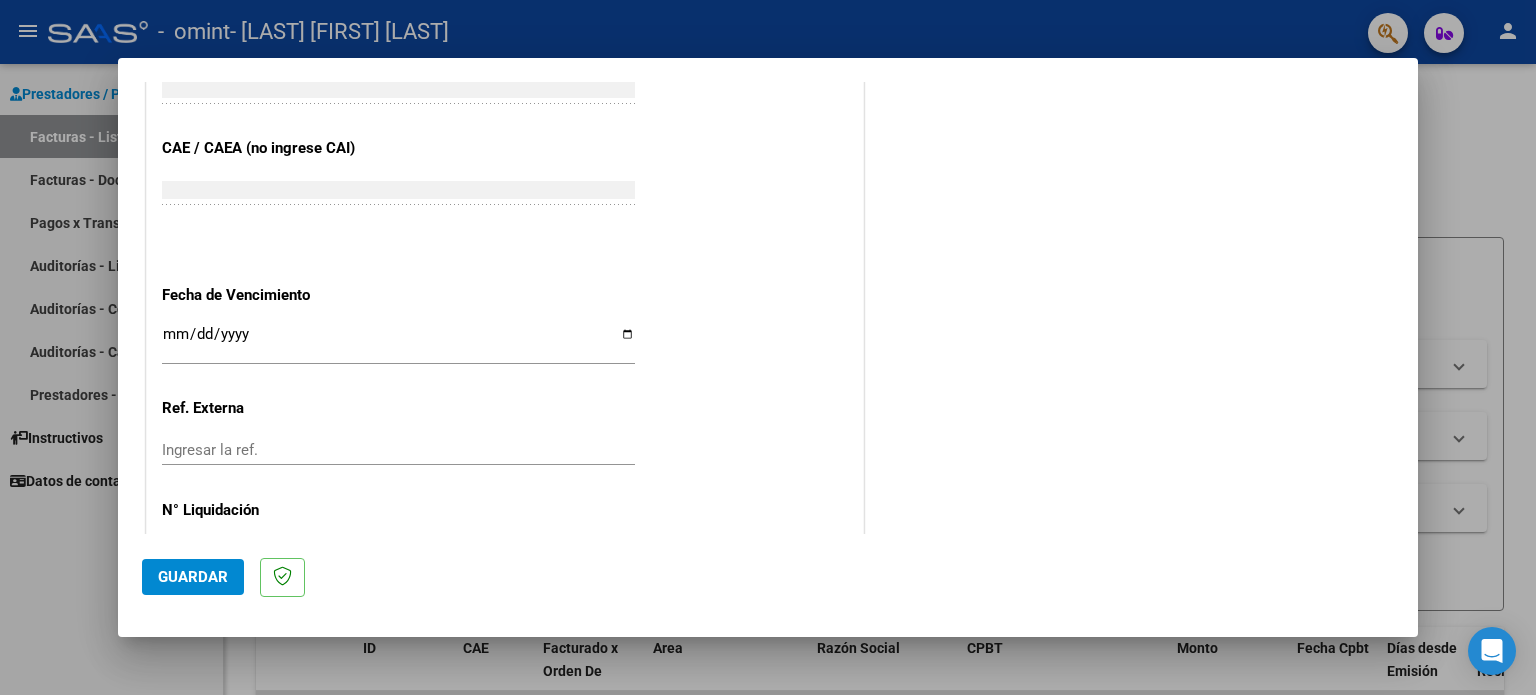 click on "CUIT * [NUMBER] Ingresar CUIT ANALISIS PRESTADOR Area destinado * Integración Seleccionar Area Luego de guardar debe preaprobar la factura asociandola a un legajo de integración y subir la documentación respaldatoria (planilla de asistencia o ddjj para período de aislamiento) Período de Prestación (Ej: 202305 para Mayo 2023 [YEAR][MONTH] Ingrese el Período de Prestación como indica el ejemplo Comprobante Tipo * Factura A Seleccionar Tipo Punto de Venta * 3 Ingresar el Nro. Número * 725 Ingresar el Nro. Monto * $ 111.335,49 Ingresar el monto Fecha del Cpbt. * [YEAR]-[MONTH]-[DAY] Ingresar la fecha CAE / CAEA (no ingrese CAI) 75316418028576 Ingresar el CAE o CAEA (no ingrese CAI) Fecha de Vencimiento Ingresar la fecha Ref. Externa Ingresar la ref. N° Liquidación Ingresar el N° Liquidación" at bounding box center (505, -134) 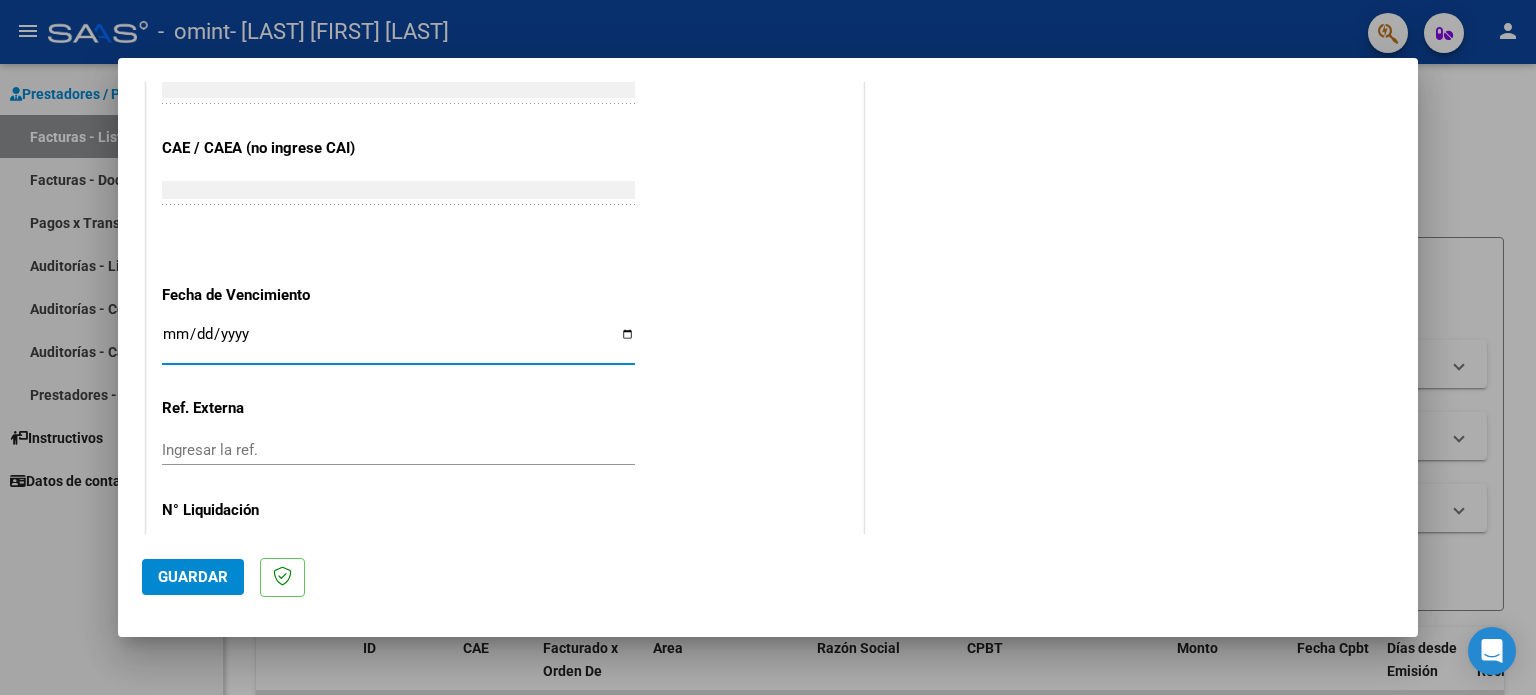 click on "Ingresar la fecha" at bounding box center [398, 342] 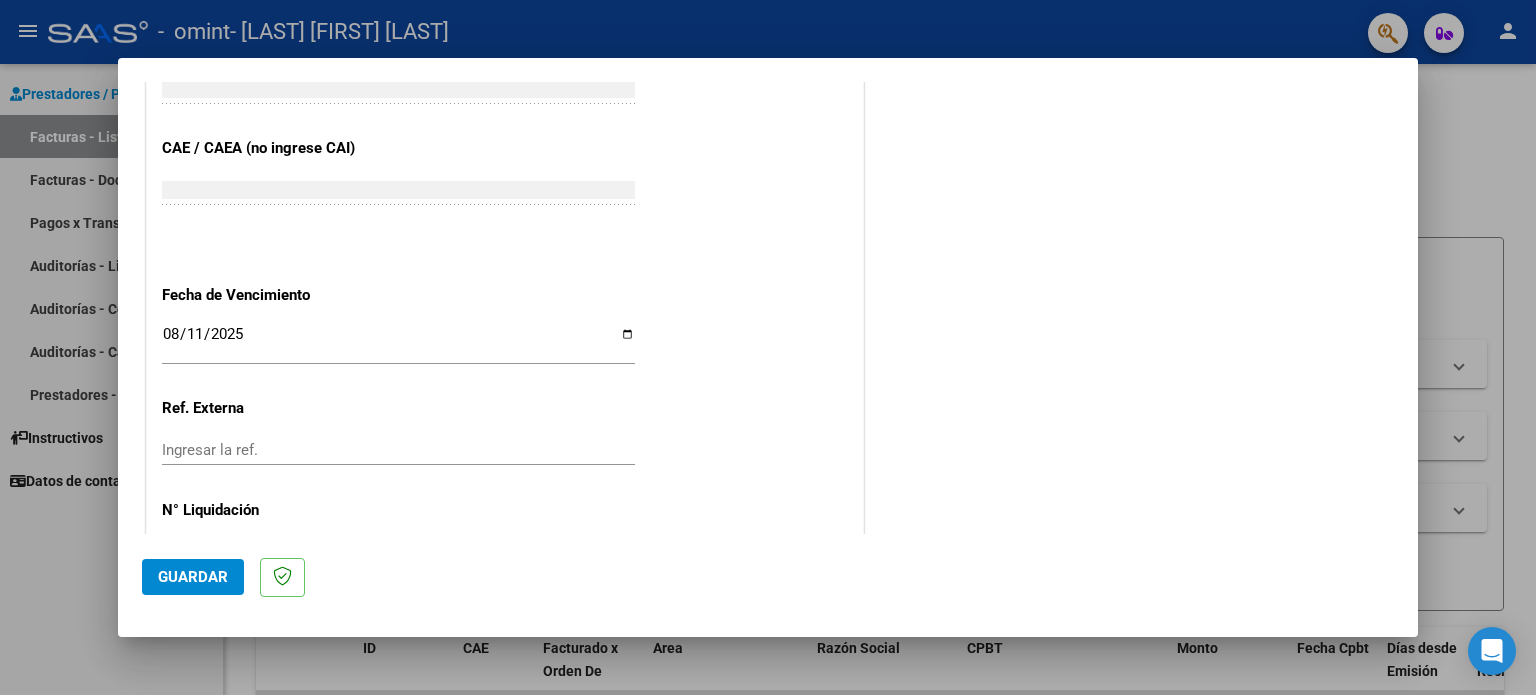 click on "CUIT * [NUMBER] Ingresar CUIT ANALISIS PRESTADOR Area destinado * Integración Seleccionar Area Luego de guardar debe preaprobar la factura asociandola a un legajo de integración y subir la documentación respaldatoria (planilla de asistencia o ddjj para período de aislamiento) Período de Prestación (Ej: 202305 para Mayo 2023 [YEAR][MONTH] Ingrese el Período de Prestación como indica el ejemplo Comprobante Tipo * Factura A Seleccionar Tipo Punto de Venta * 3 Ingresar el Nro. Número * 725 Ingresar el Nro. Monto * $ 111.335,49 Ingresar el monto Fecha del Cpbt. * [YEAR]-[MONTH]-[DAY] Ingresar la fecha CAE / CAEA (no ingrese CAI) 75316418028576 Ingresar el CAE o CAEA (no ingrese CAI) Fecha de Vencimiento [YEAR]-[MONTH]-[DAY] Ingresar la fecha Ref. Externa Ingresar la ref. N° Liquidación Ingresar el N° Liquidación" at bounding box center [505, -134] 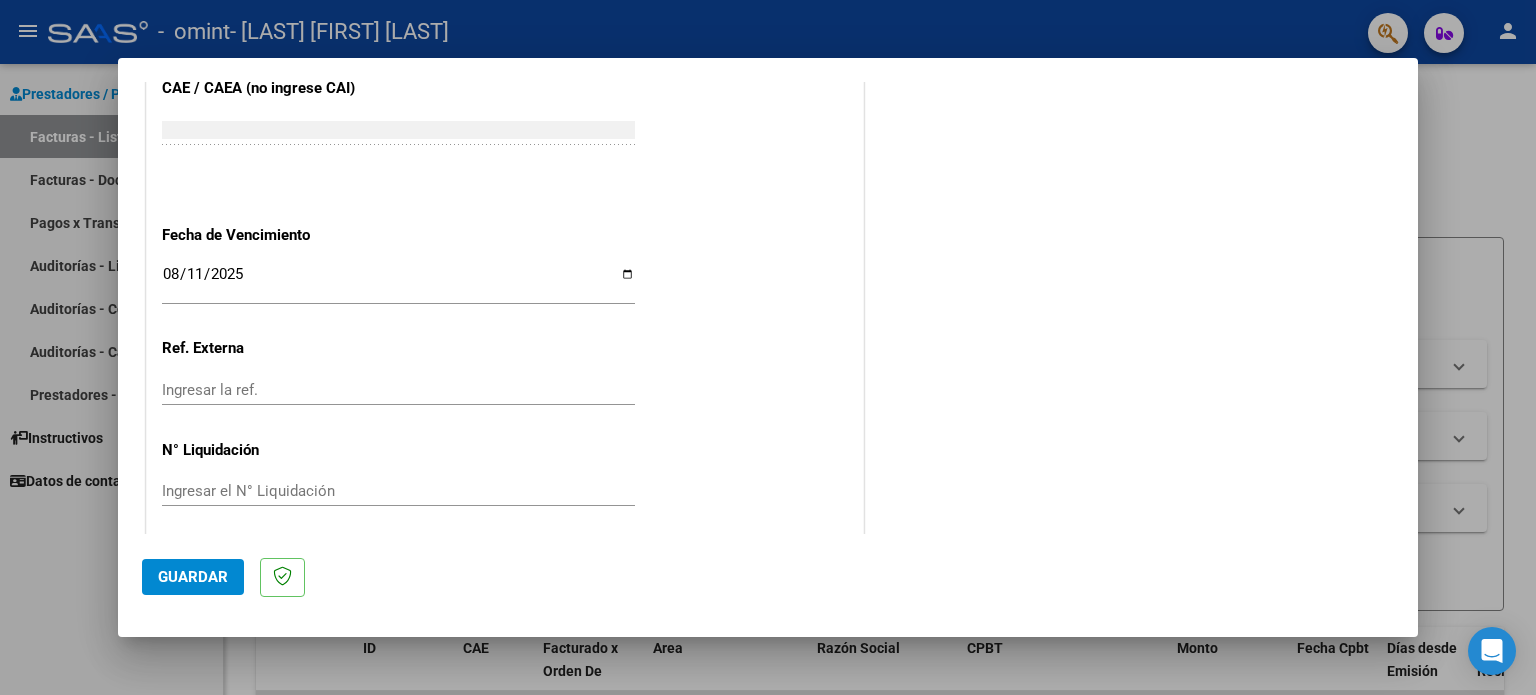 scroll, scrollTop: 1268, scrollLeft: 0, axis: vertical 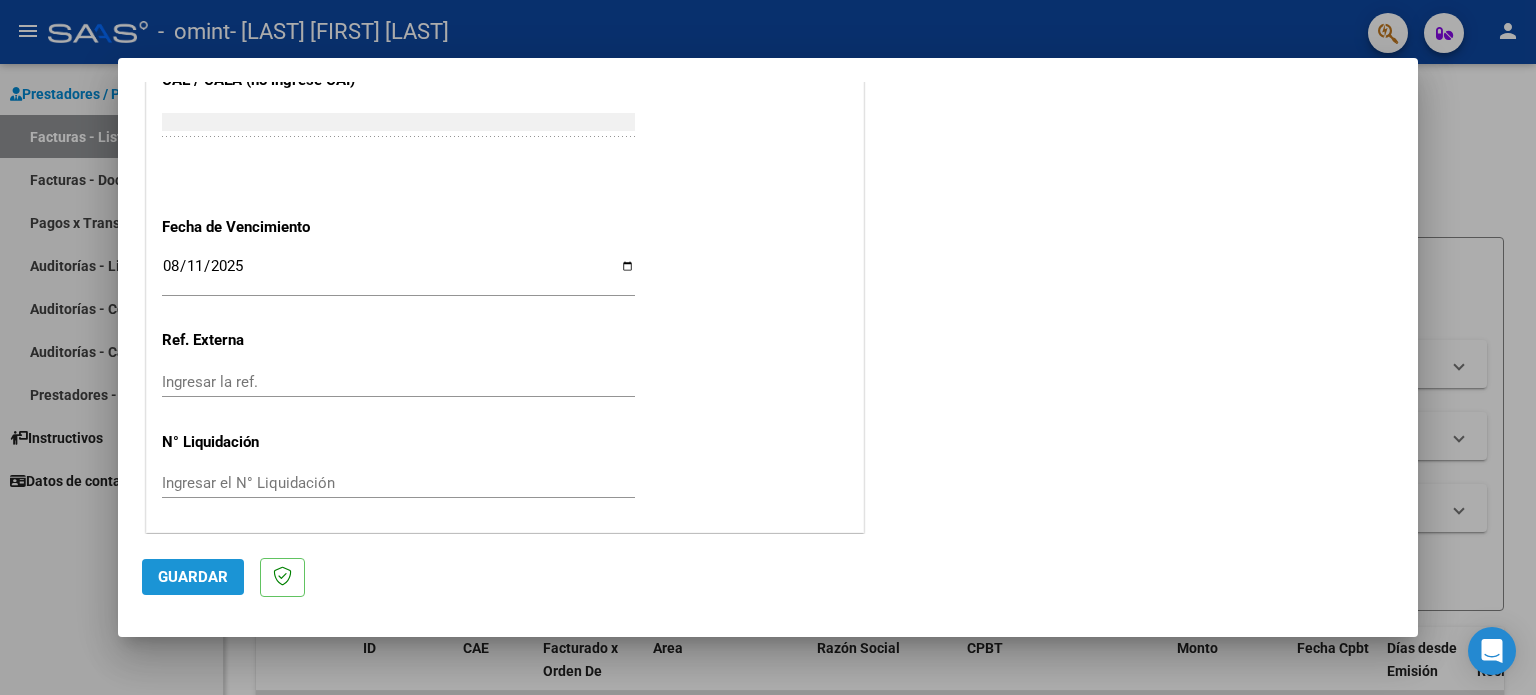 click on "Guardar" 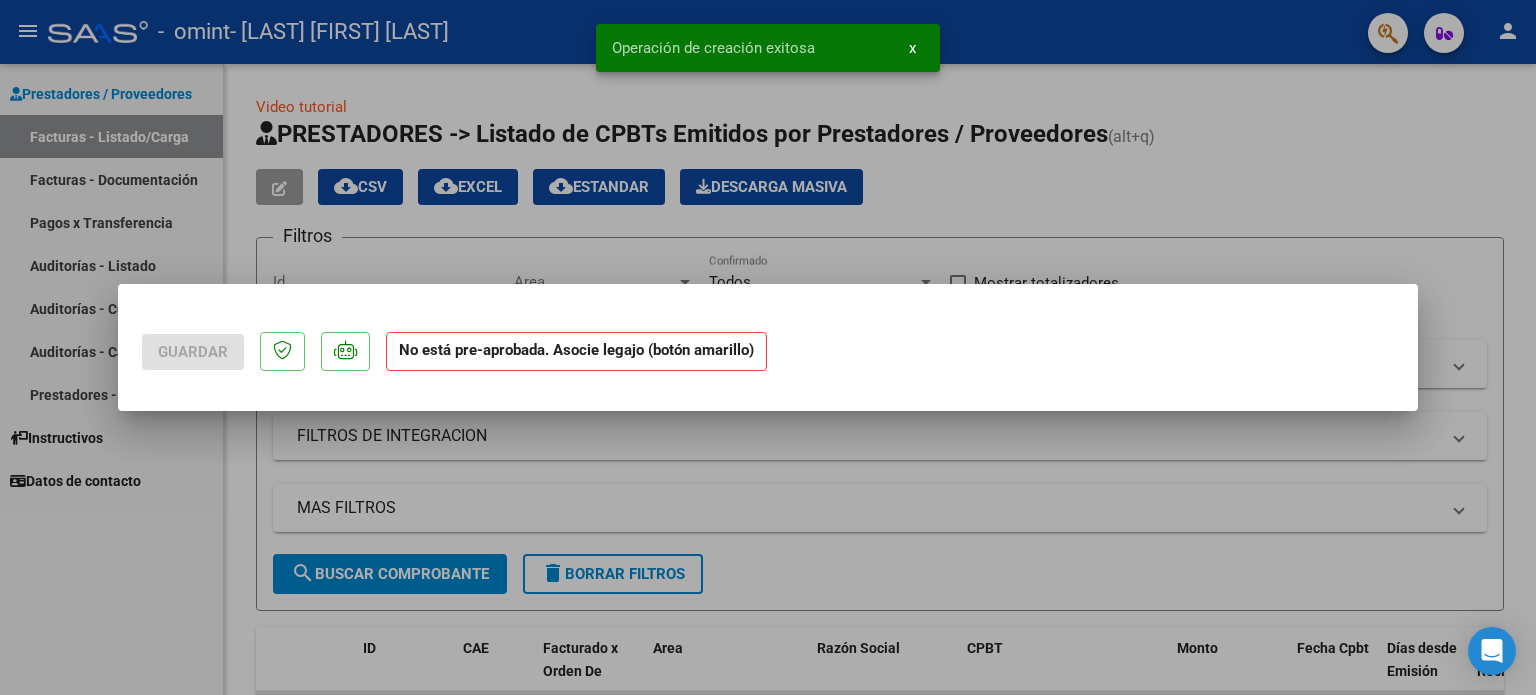 scroll, scrollTop: 0, scrollLeft: 0, axis: both 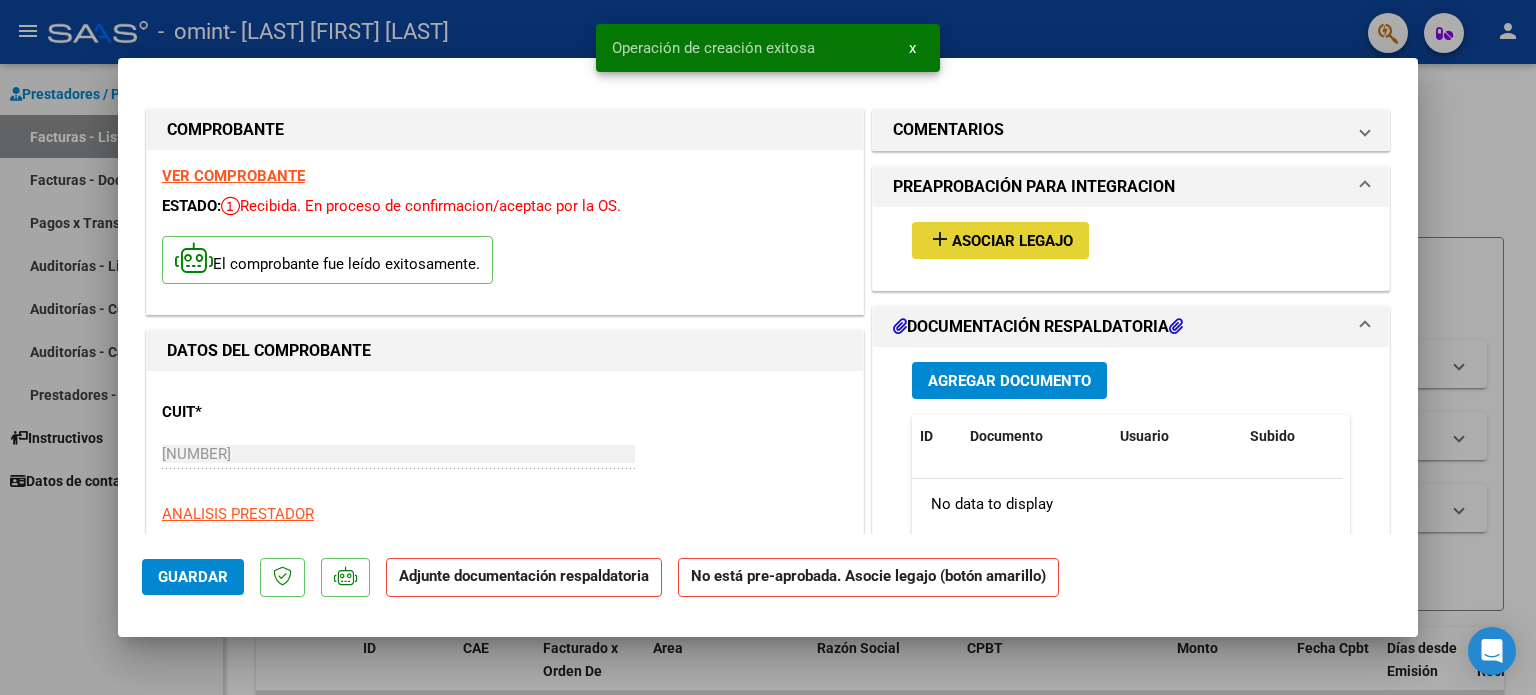 click on "Asociar Legajo" at bounding box center (1012, 241) 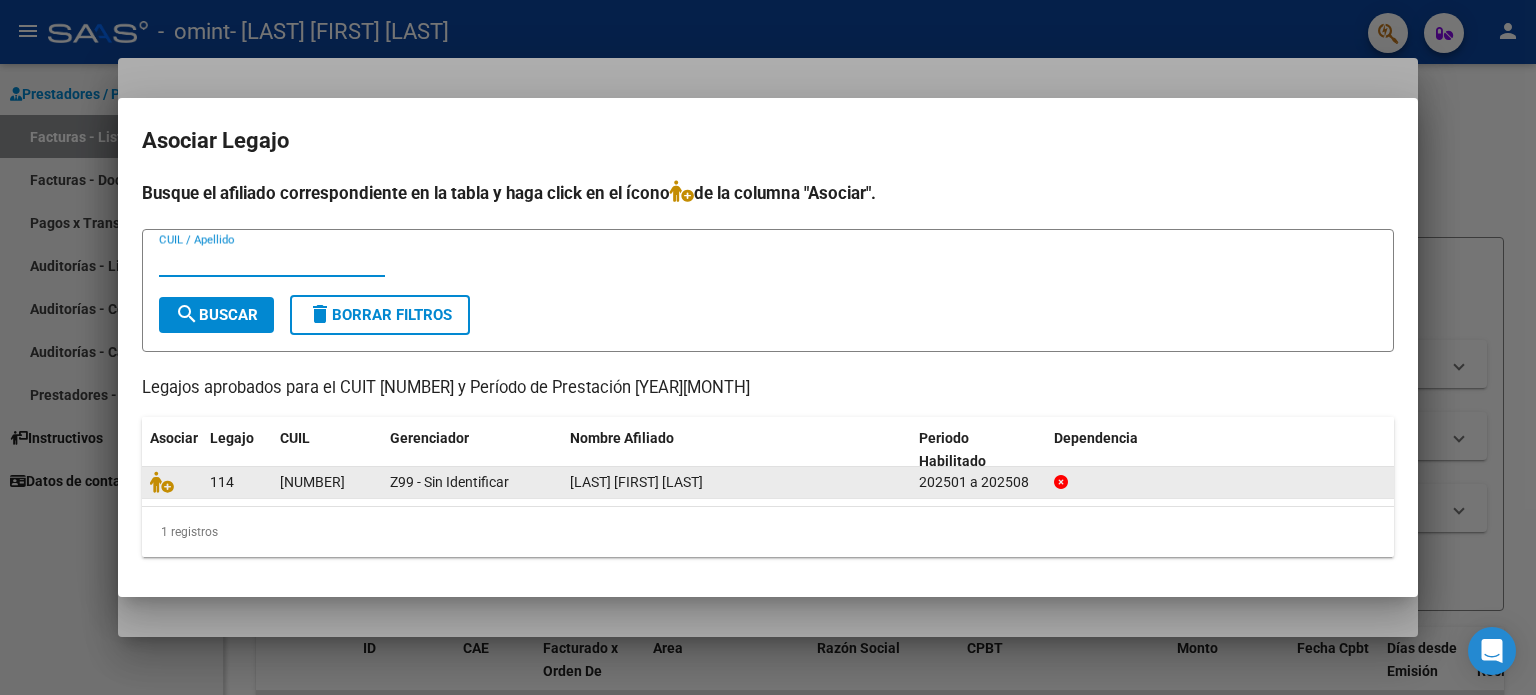 click on "[NUMBER]" 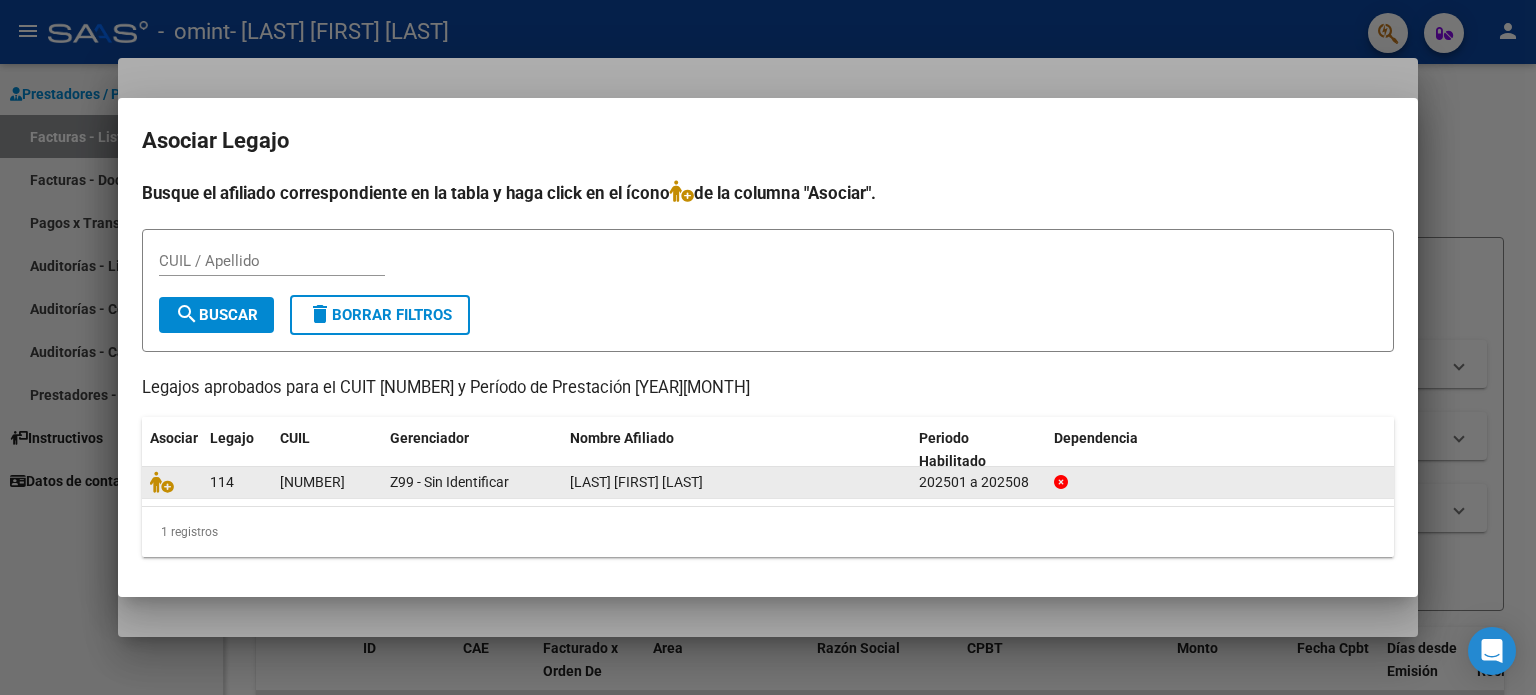 click on "[LAST] [FIRST] [LAST]" 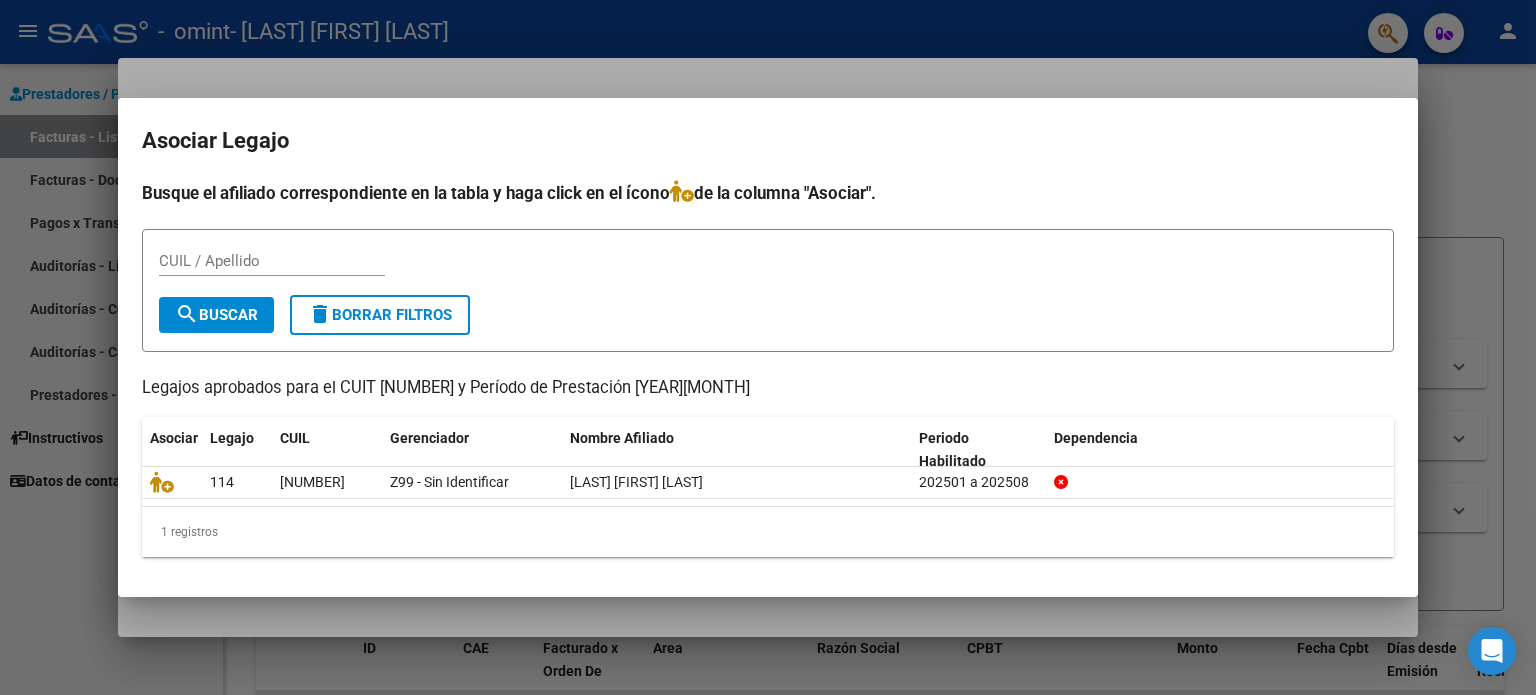 click on "CUIL / Apellido" at bounding box center (272, 261) 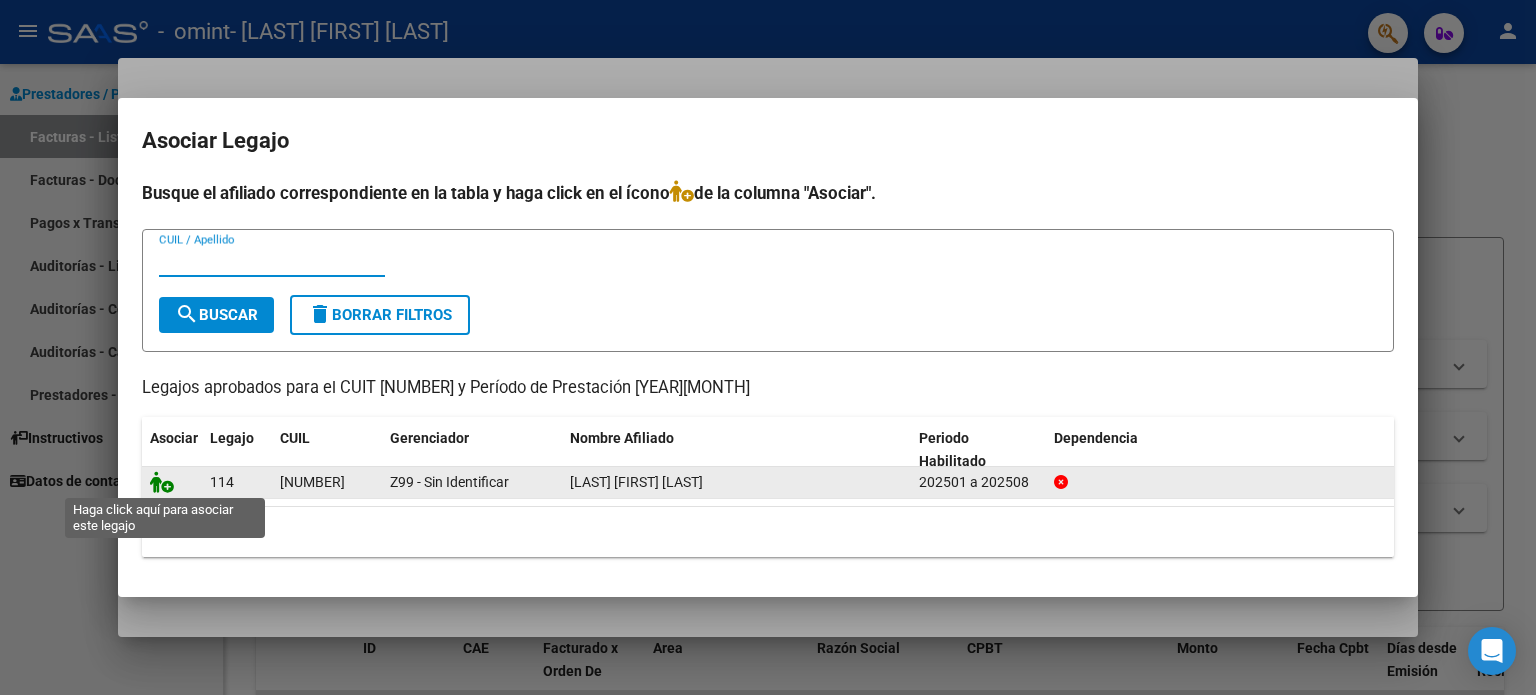click 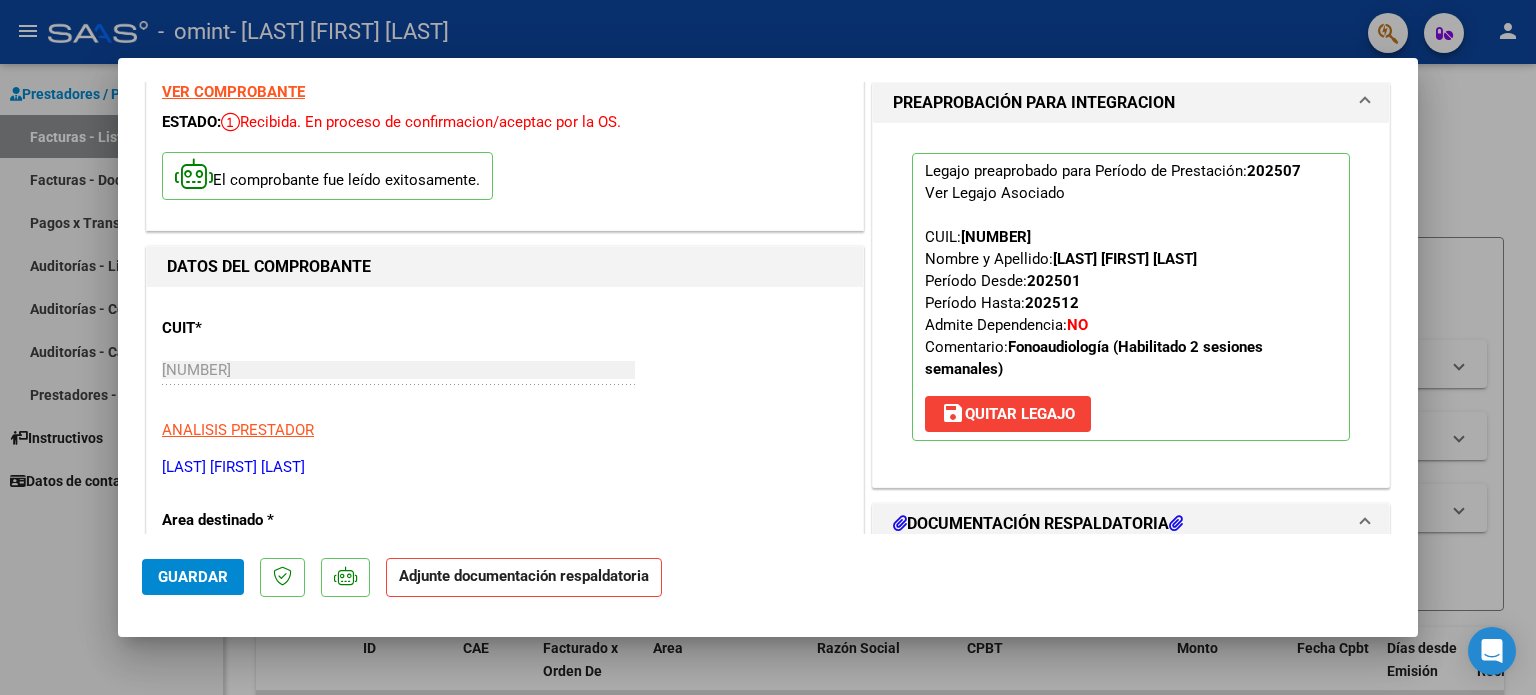 scroll, scrollTop: 200, scrollLeft: 0, axis: vertical 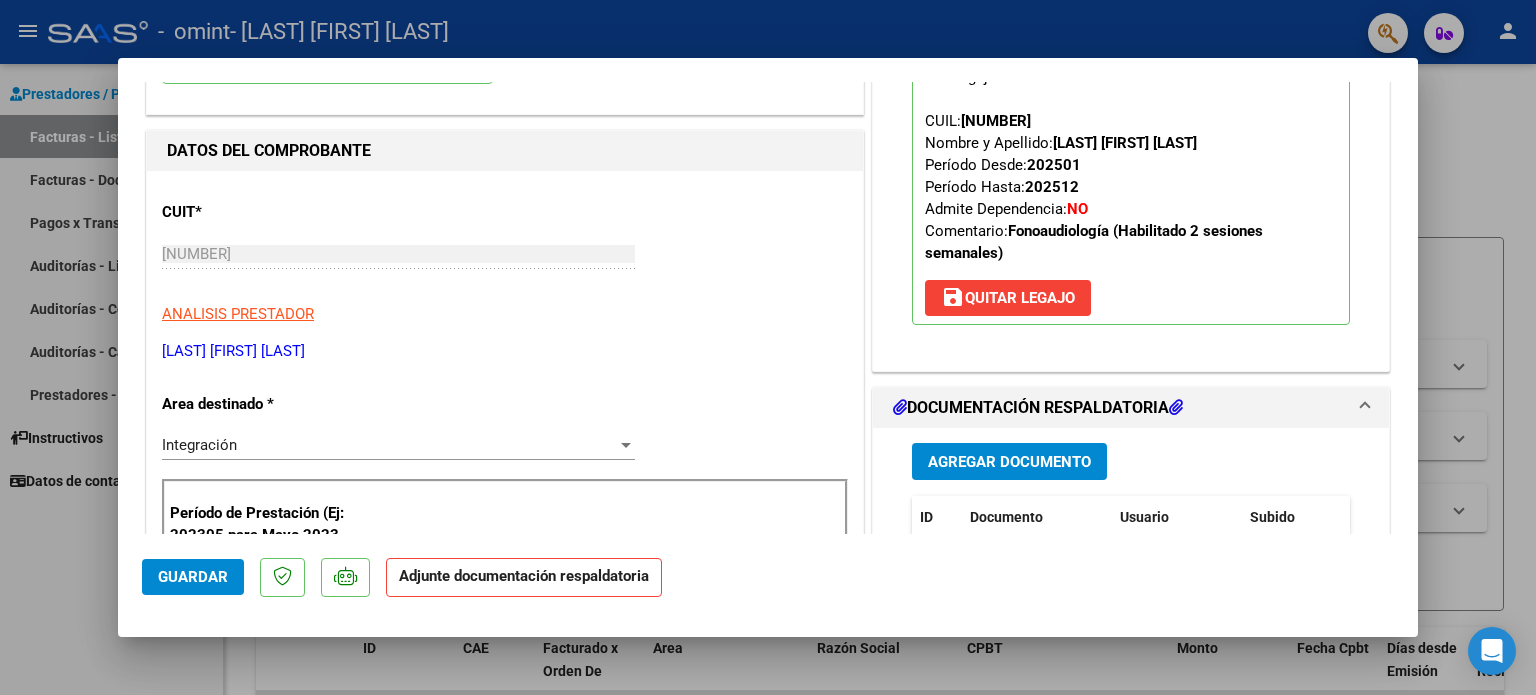 click on "Agregar Documento" at bounding box center (1009, 462) 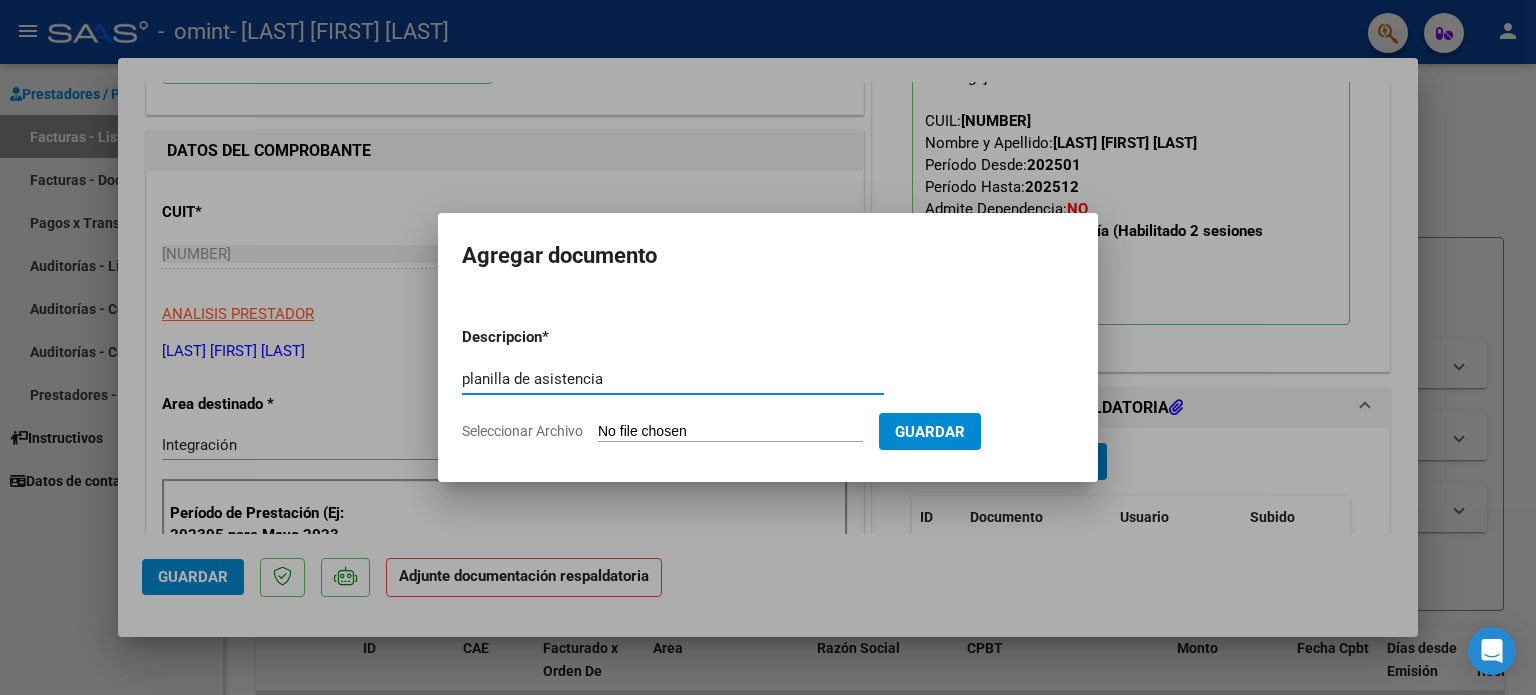 type on "planilla de asistencia" 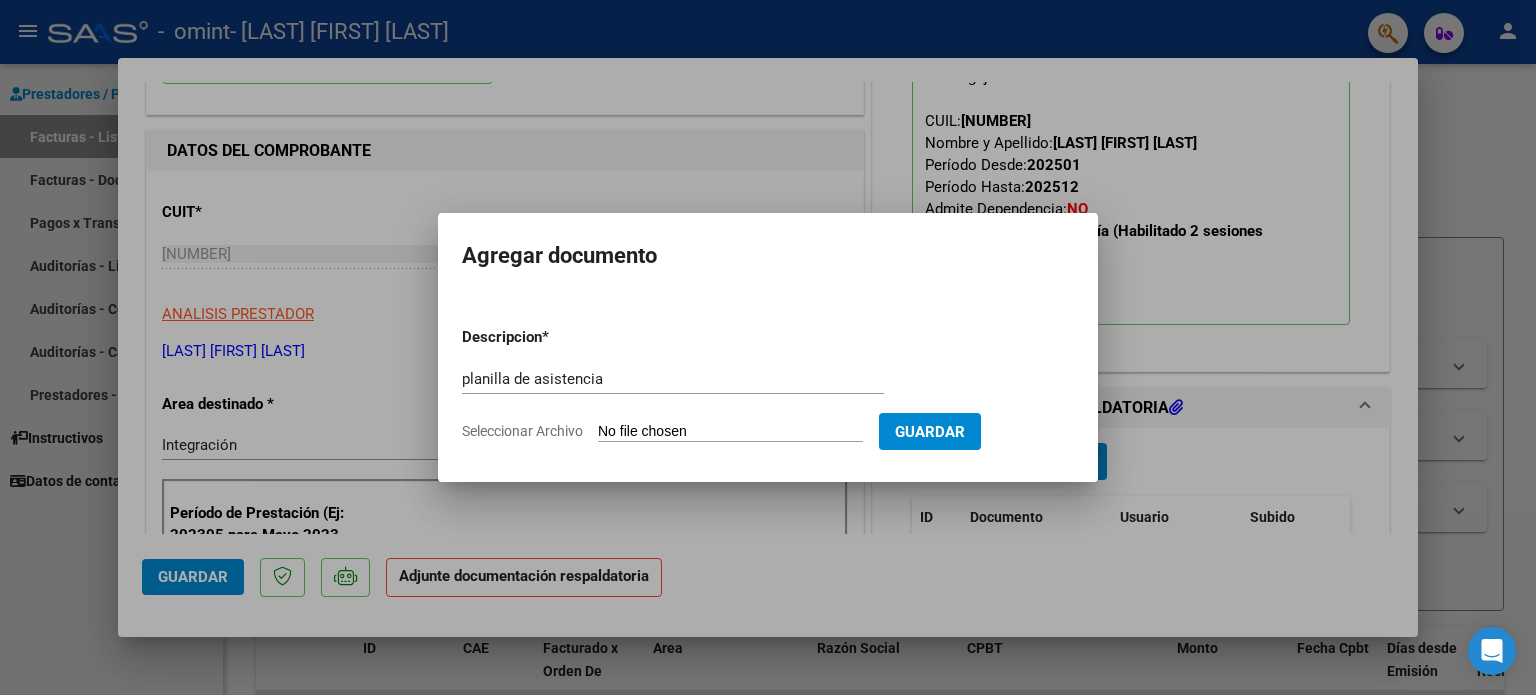 type on "C:\fakepath\planilla [LAST] [FIRST] 07.pdf" 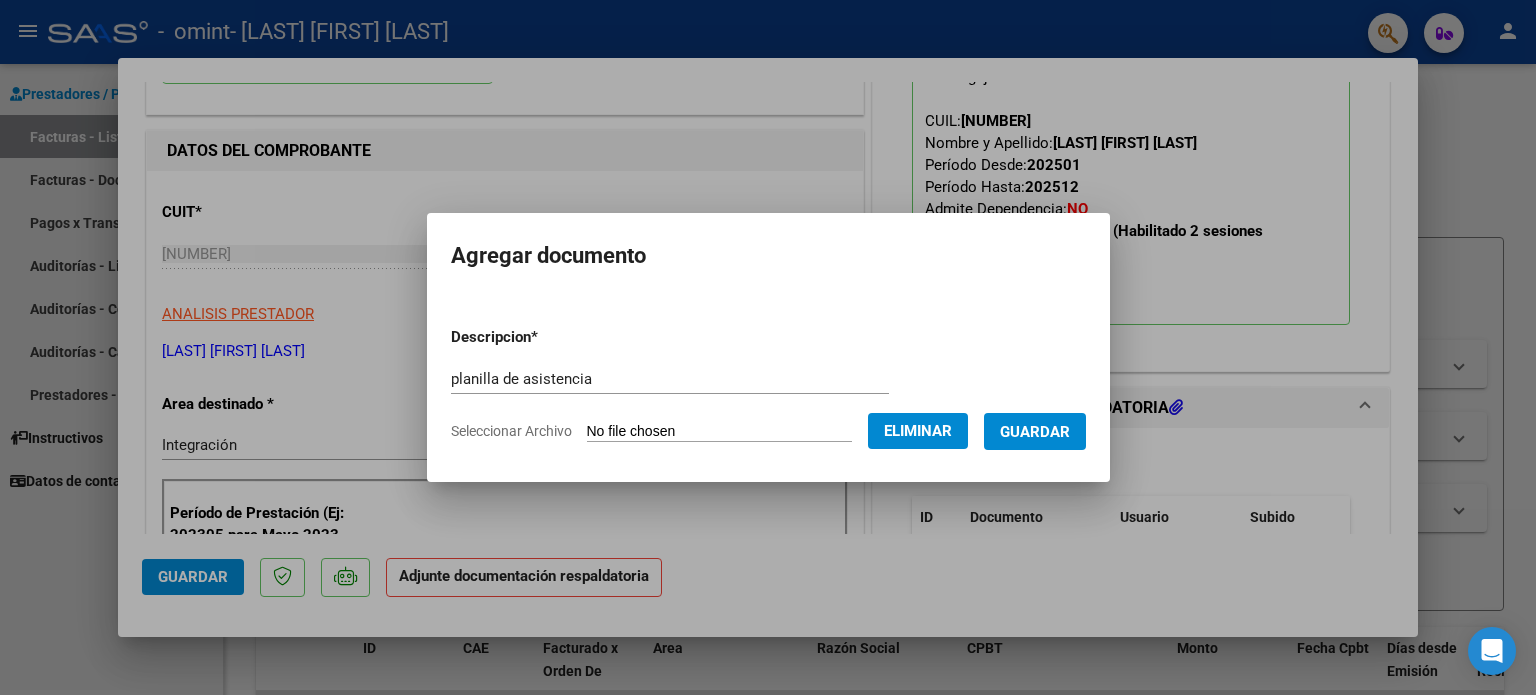 click on "Guardar" at bounding box center (1035, 432) 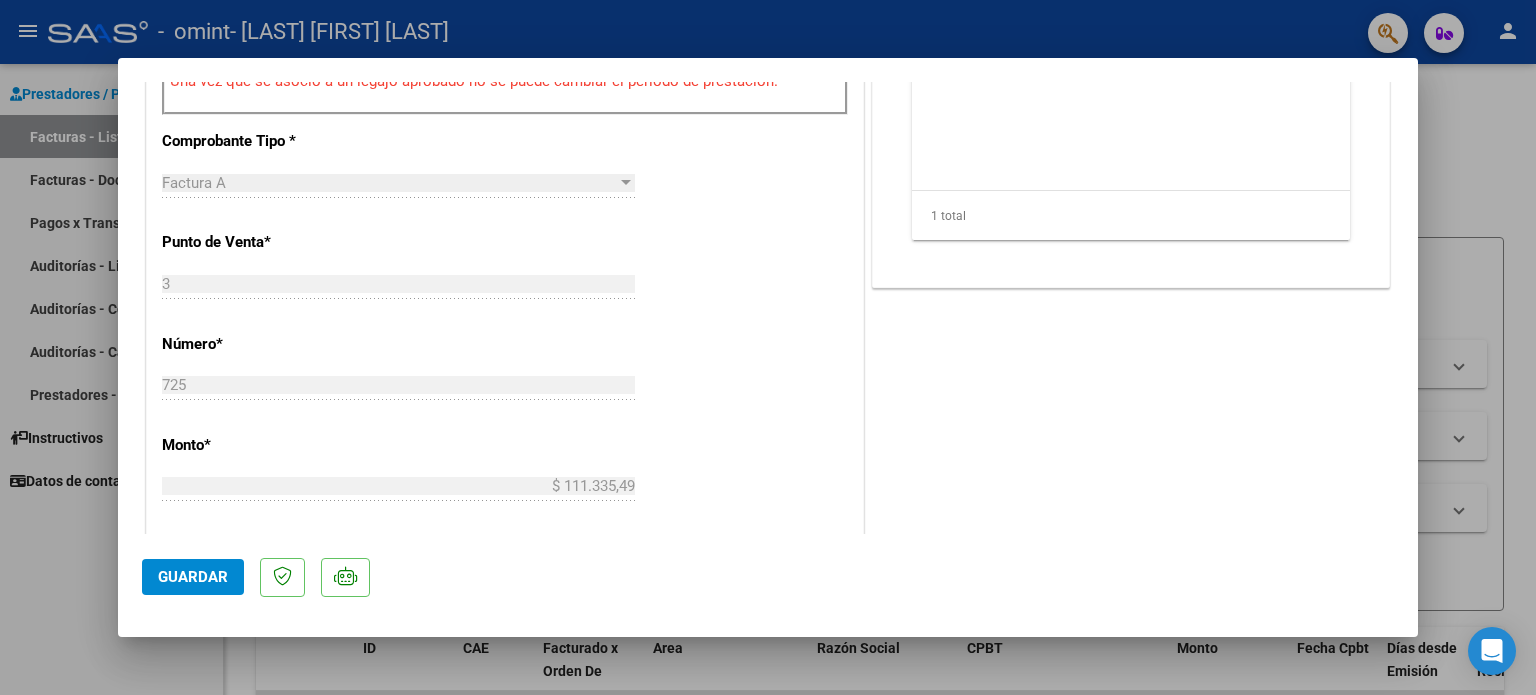 scroll, scrollTop: 900, scrollLeft: 0, axis: vertical 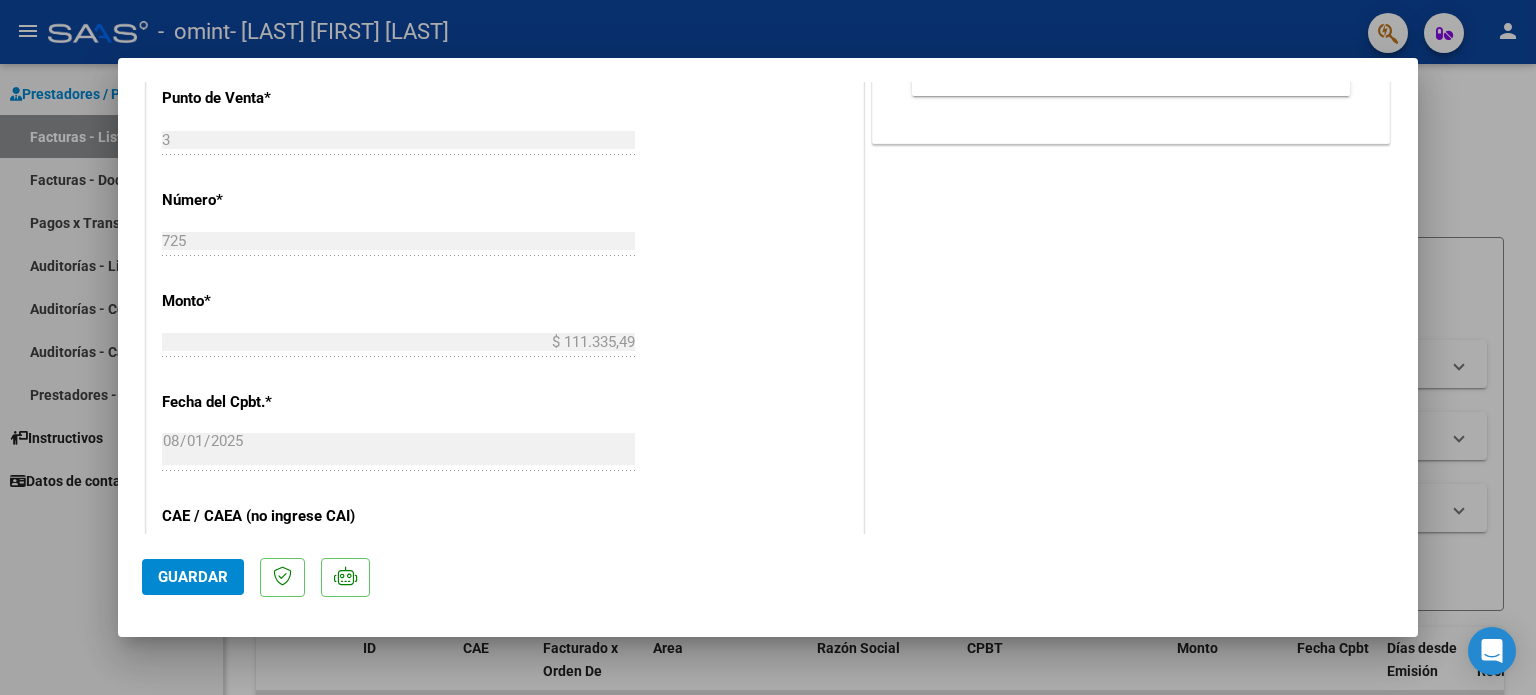 click on "Guardar" 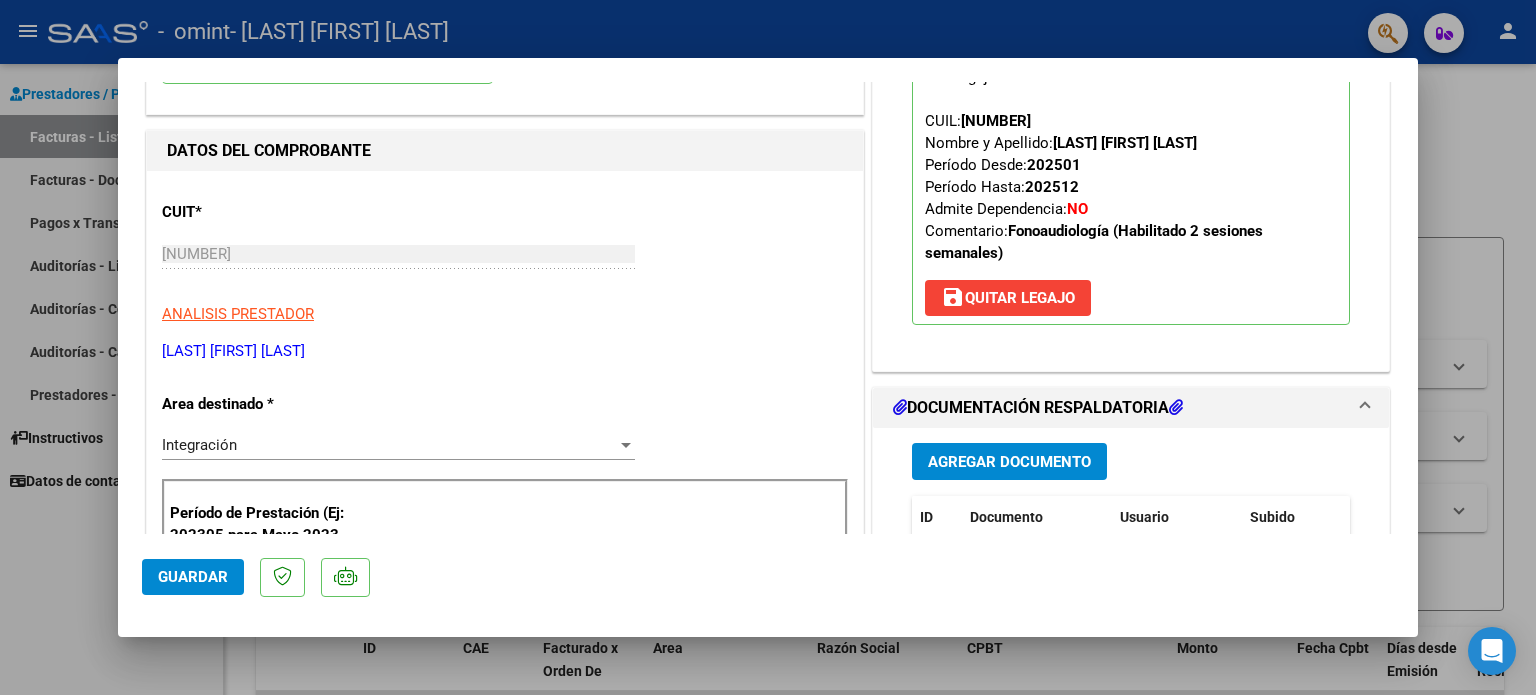 scroll, scrollTop: 0, scrollLeft: 0, axis: both 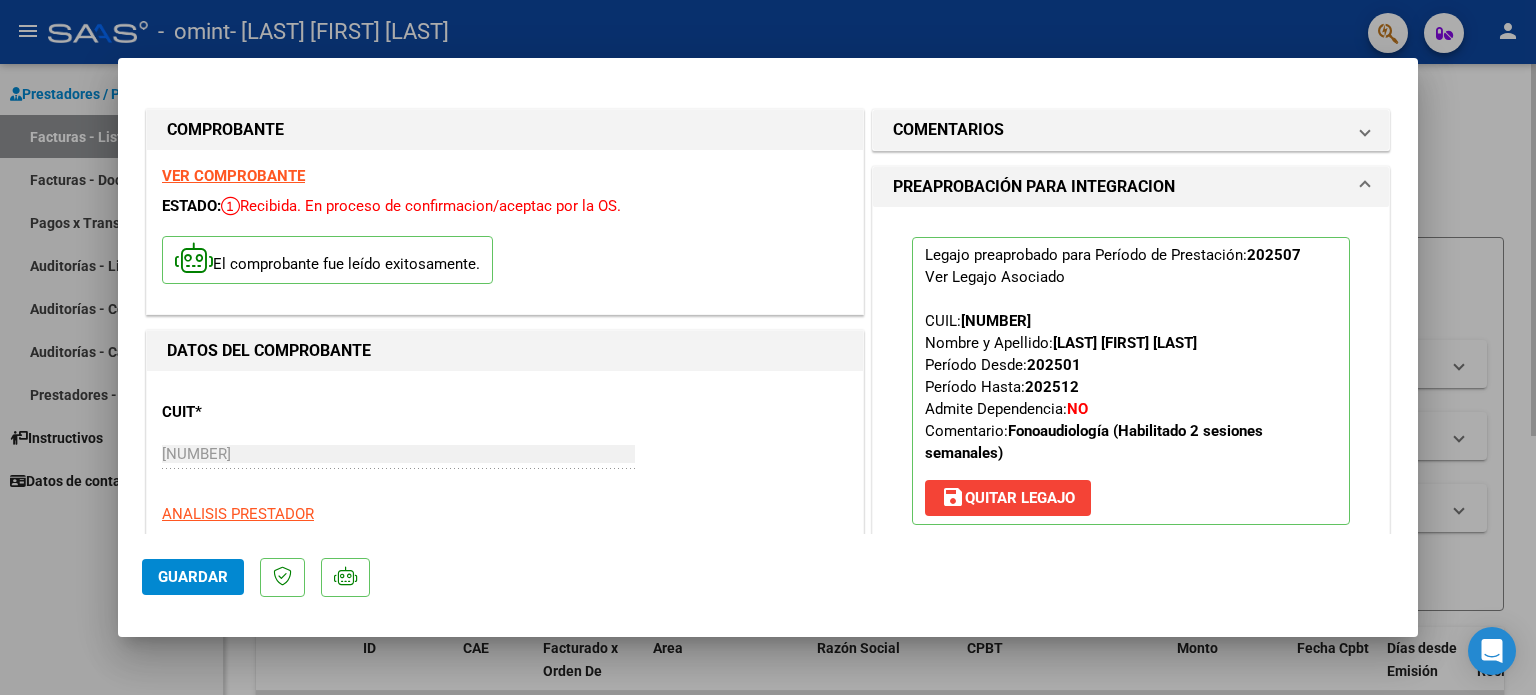 click at bounding box center [768, 347] 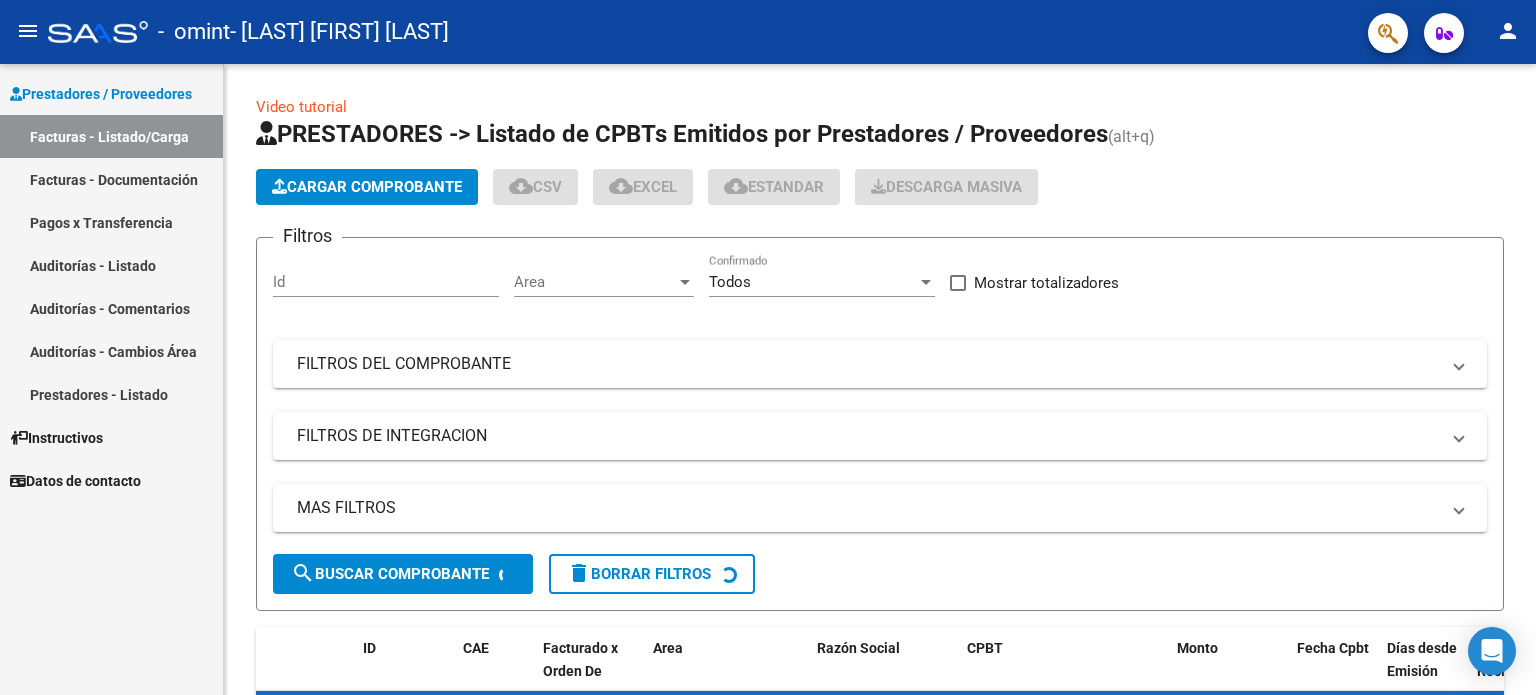 click on "Facturas - Documentación" at bounding box center (111, 179) 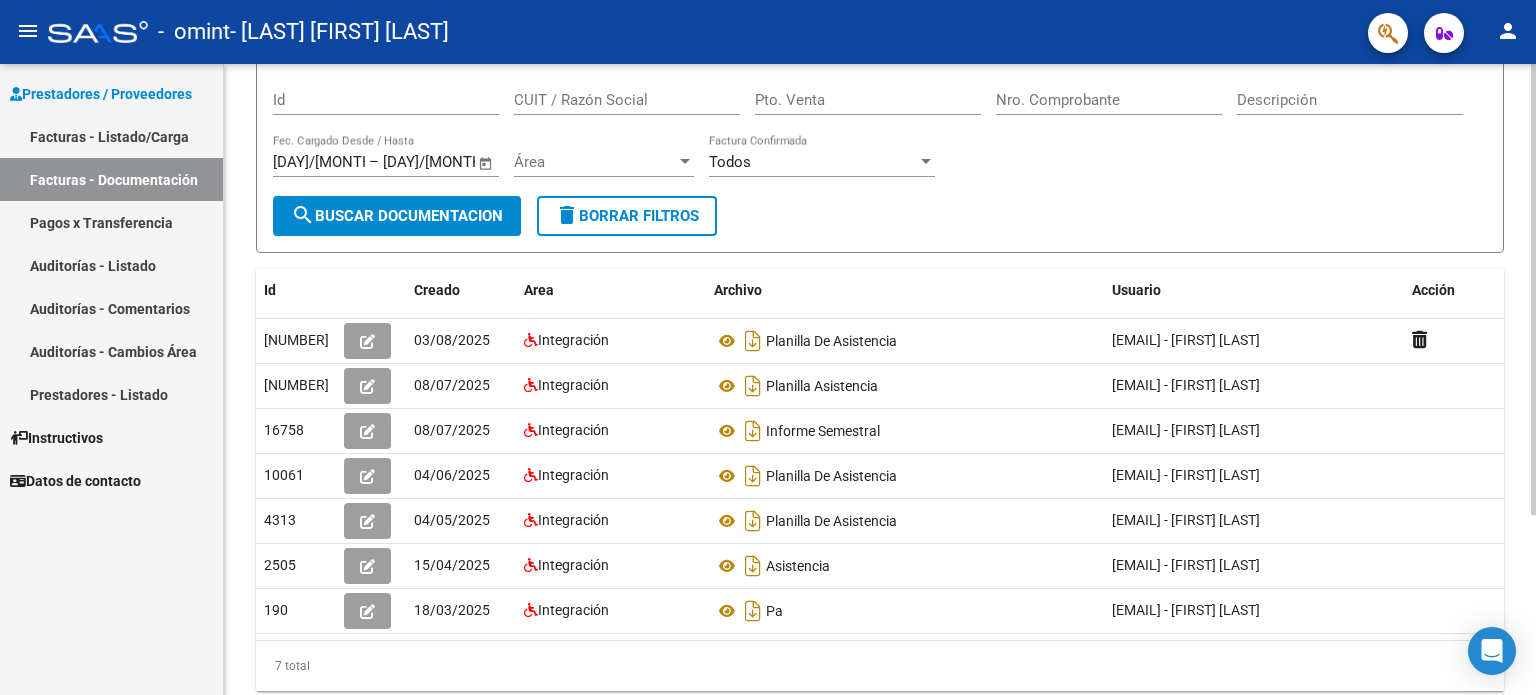 scroll, scrollTop: 200, scrollLeft: 0, axis: vertical 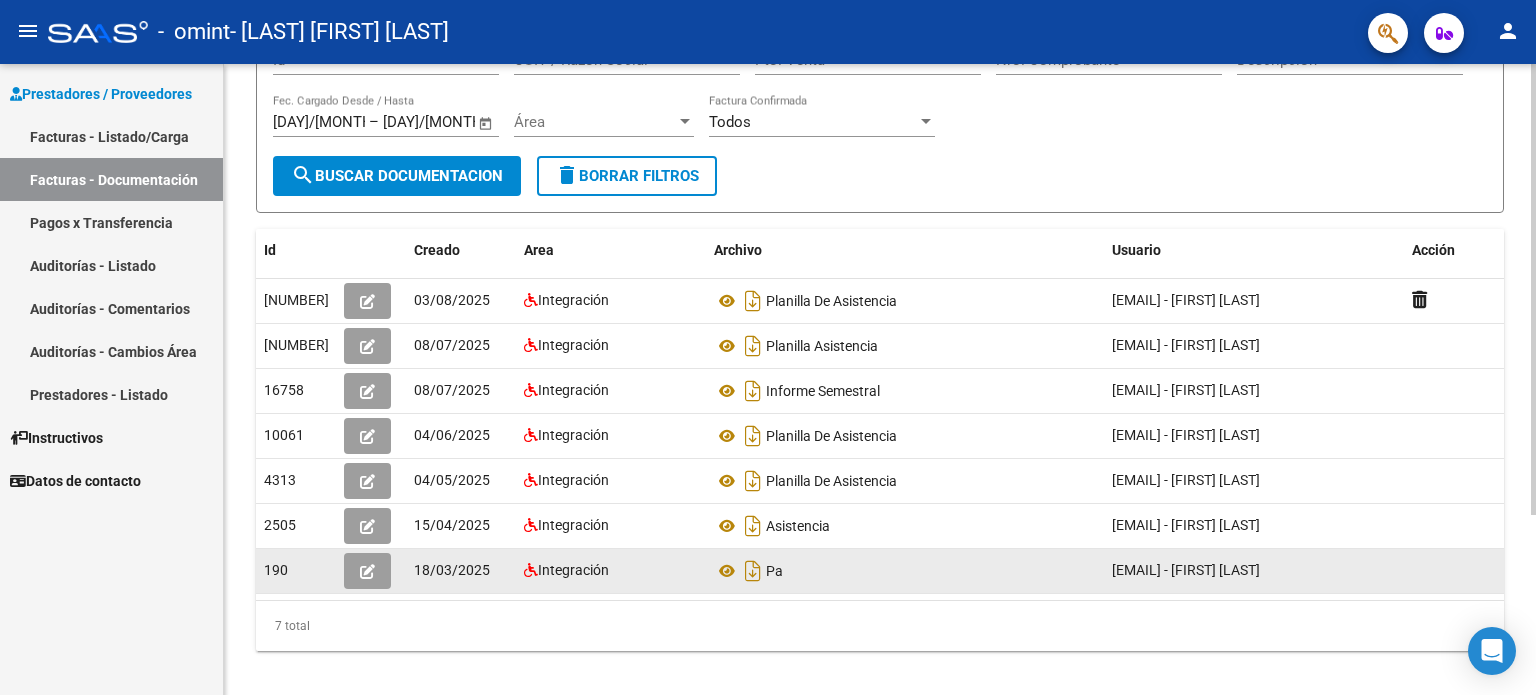 drag, startPoint x: 502, startPoint y: 640, endPoint x: 1064, endPoint y: 648, distance: 562.05695 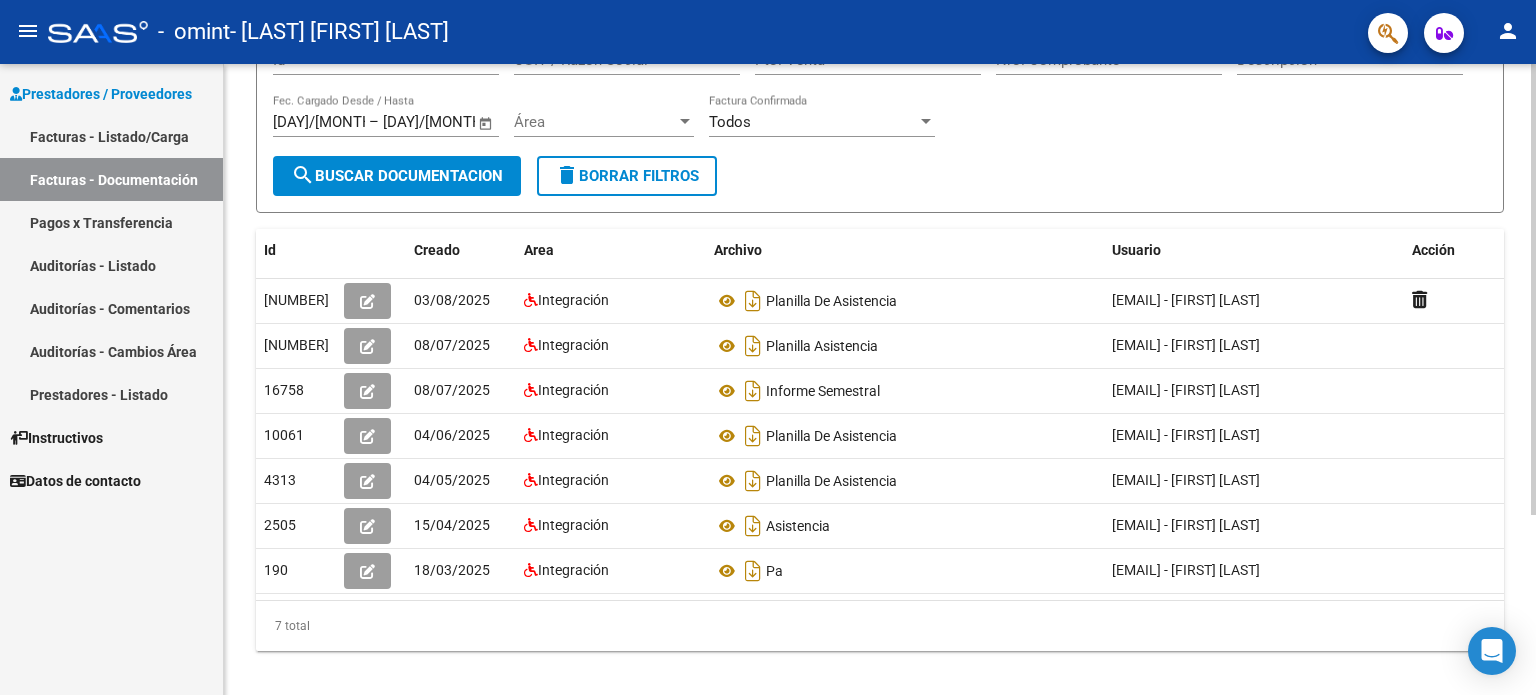 click on "7 total" 